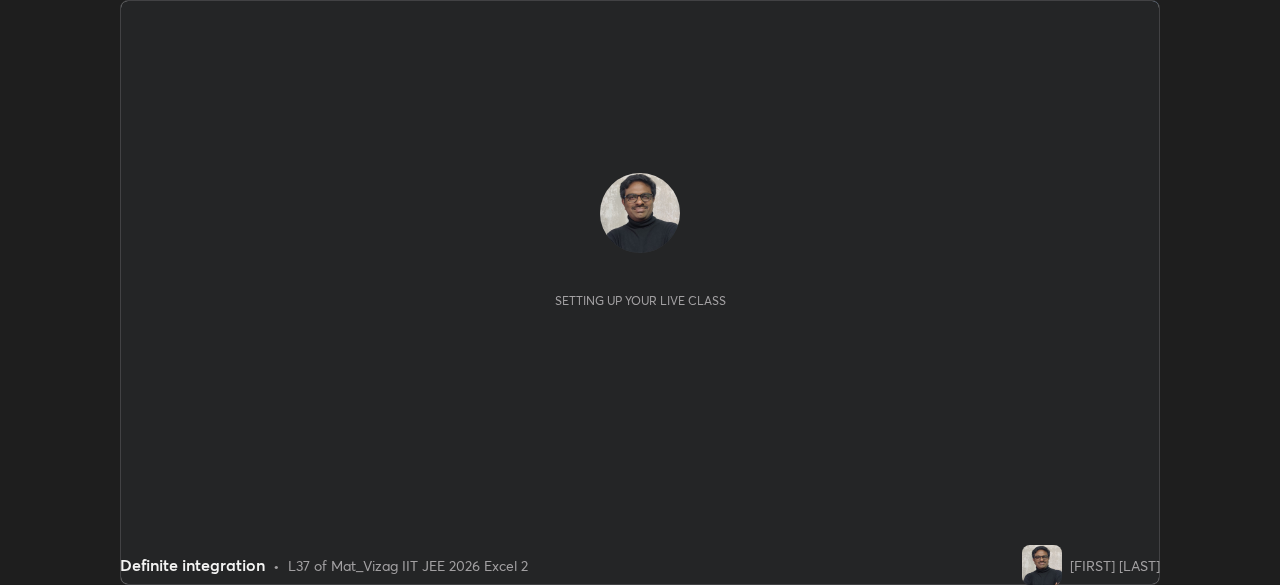 scroll, scrollTop: 0, scrollLeft: 0, axis: both 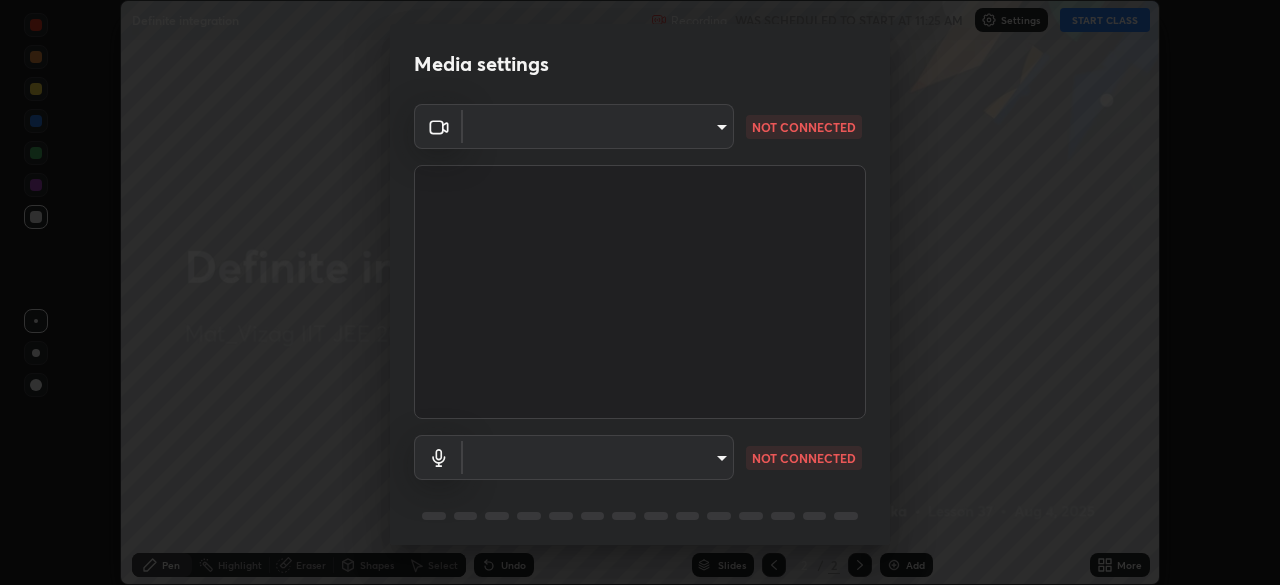 type on "fab681ba750bf75f06921e7f17ca069de0a3581fc79c581edb37af7783f8bcbb" 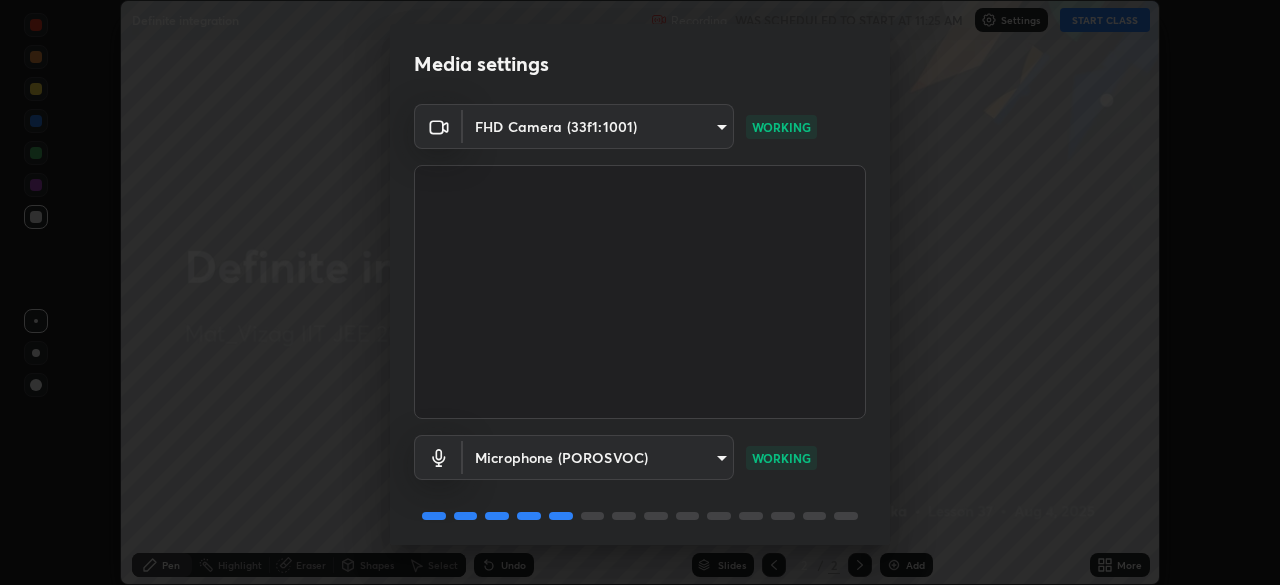scroll, scrollTop: 71, scrollLeft: 0, axis: vertical 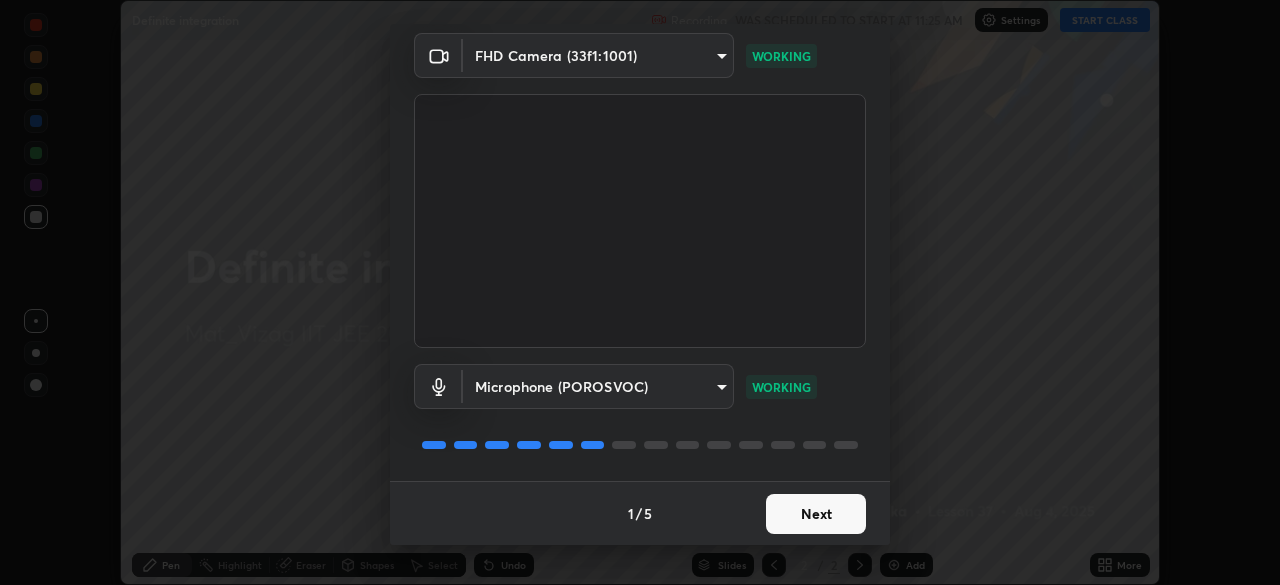 click on "Next" at bounding box center [816, 514] 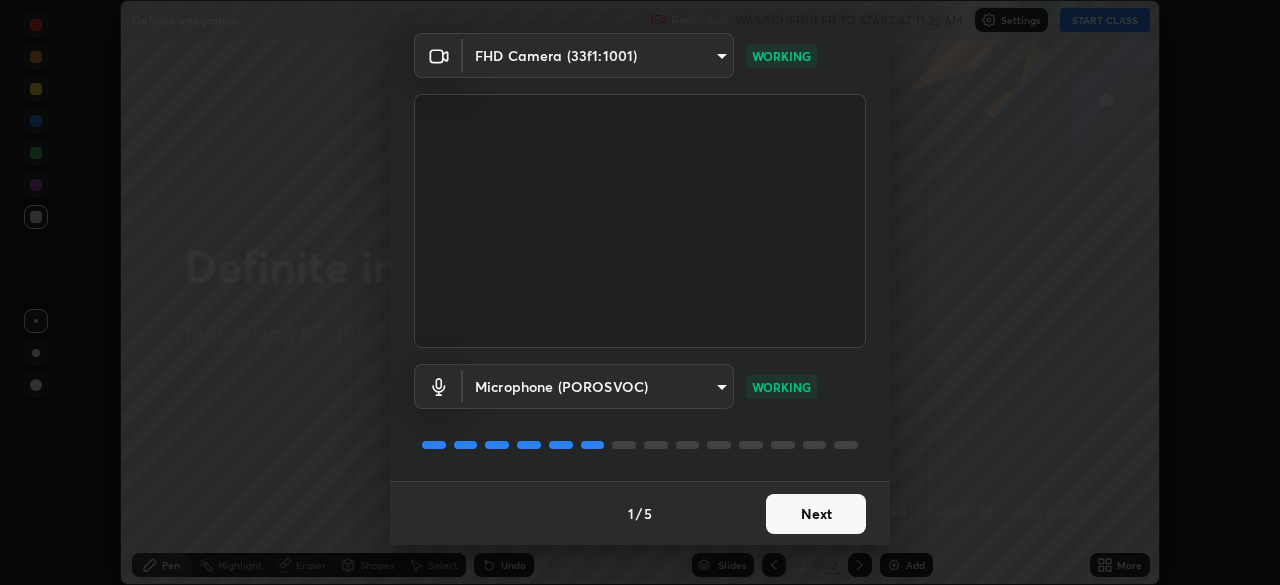 scroll, scrollTop: 0, scrollLeft: 0, axis: both 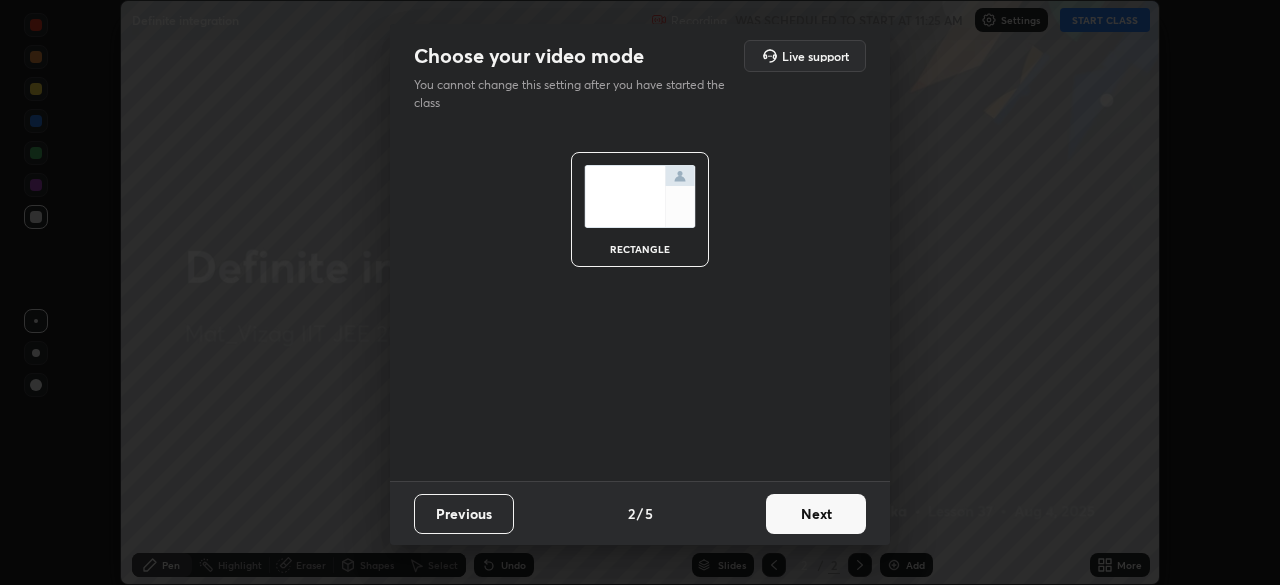 click on "Next" at bounding box center [816, 514] 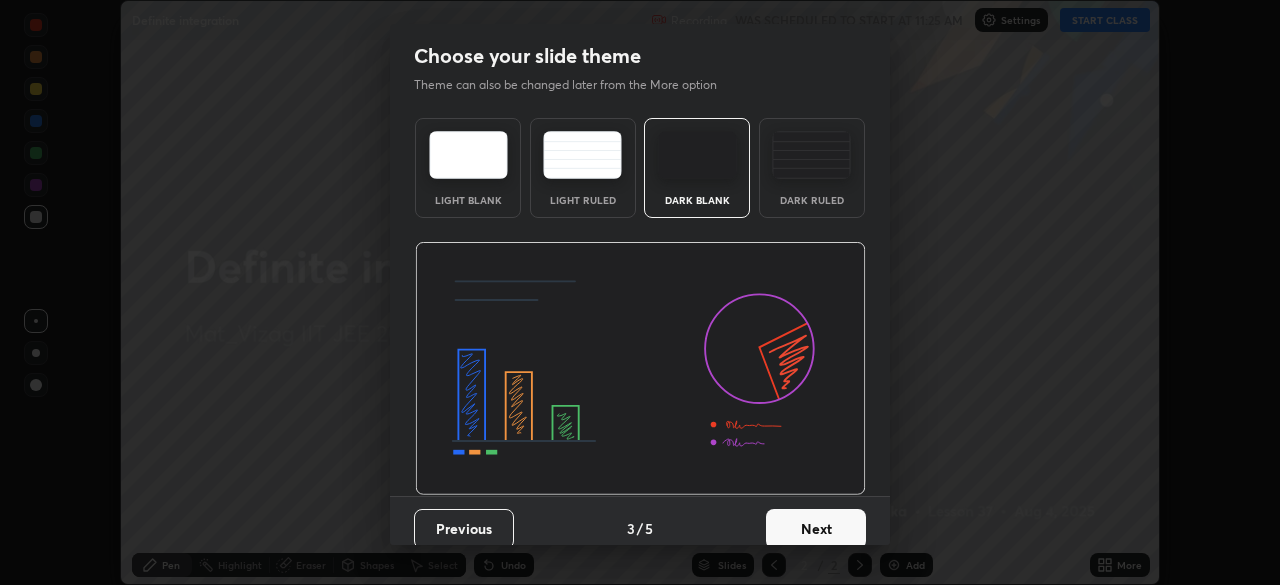 click on "Dark Ruled" at bounding box center [812, 168] 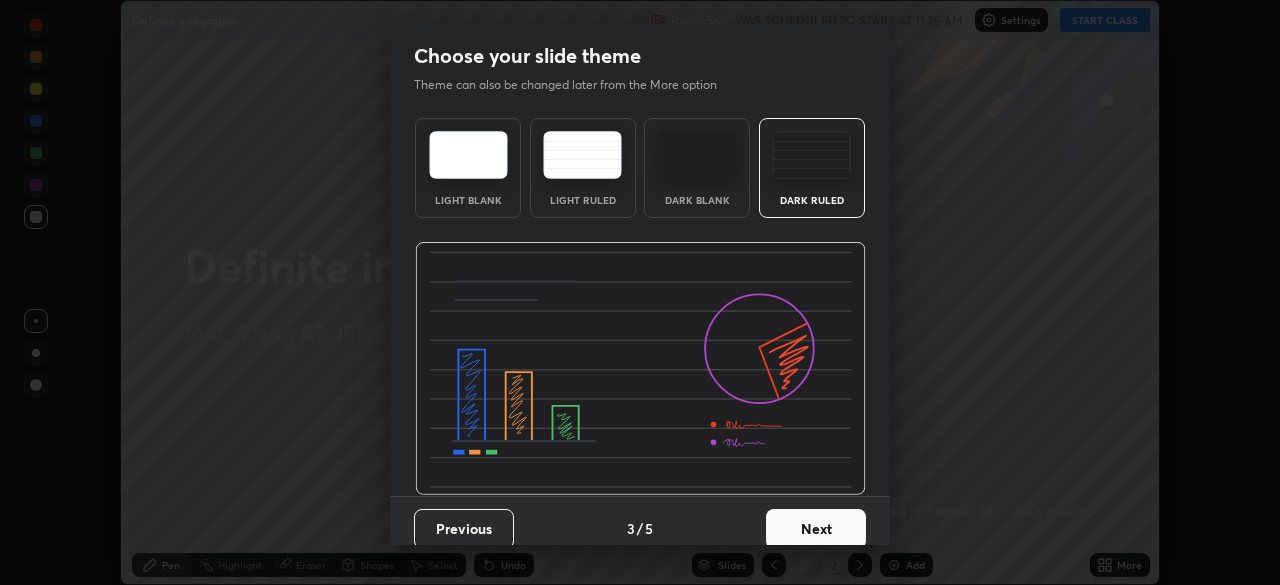 click on "Next" at bounding box center (816, 529) 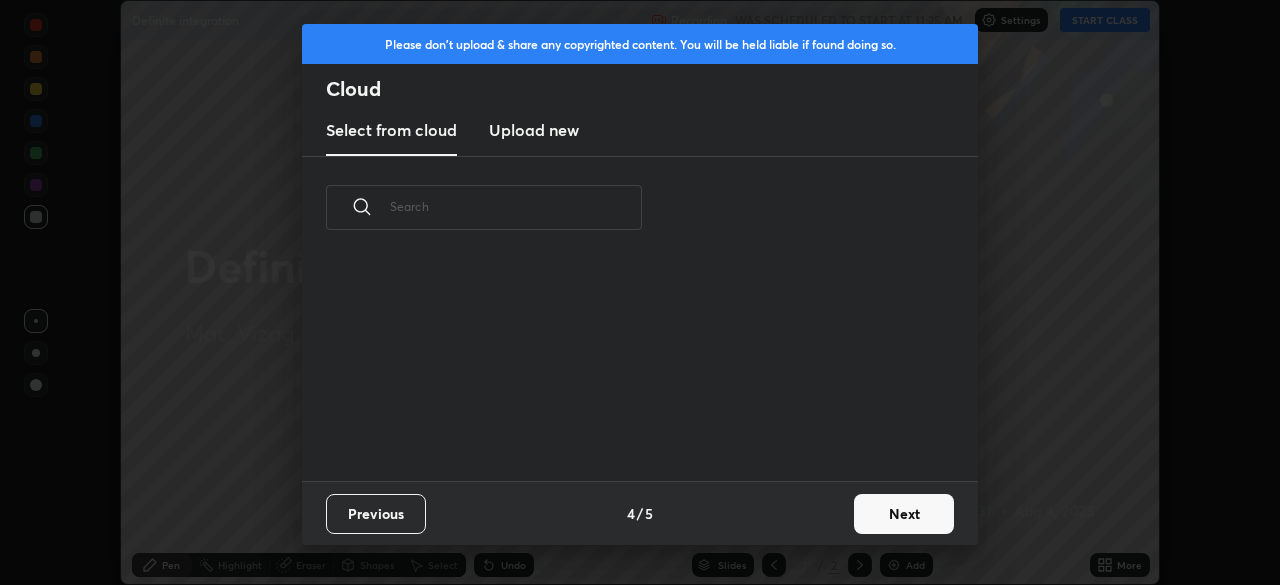 scroll, scrollTop: 222, scrollLeft: 642, axis: both 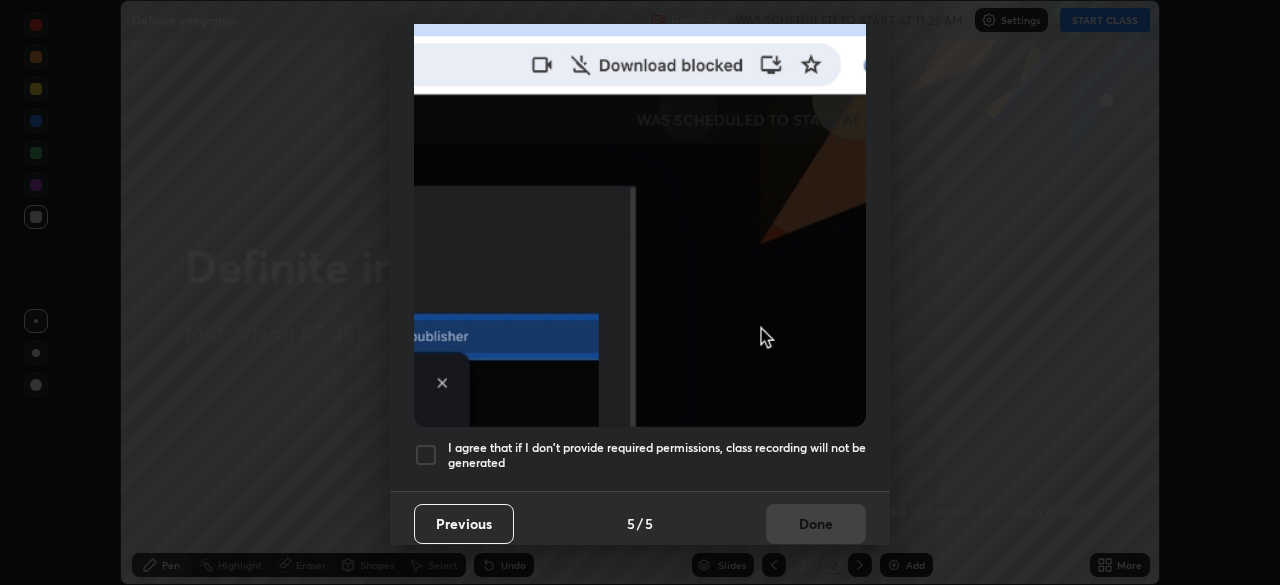 click on "I agree that if I don't provide required permissions, class recording will not be generated" at bounding box center (657, 455) 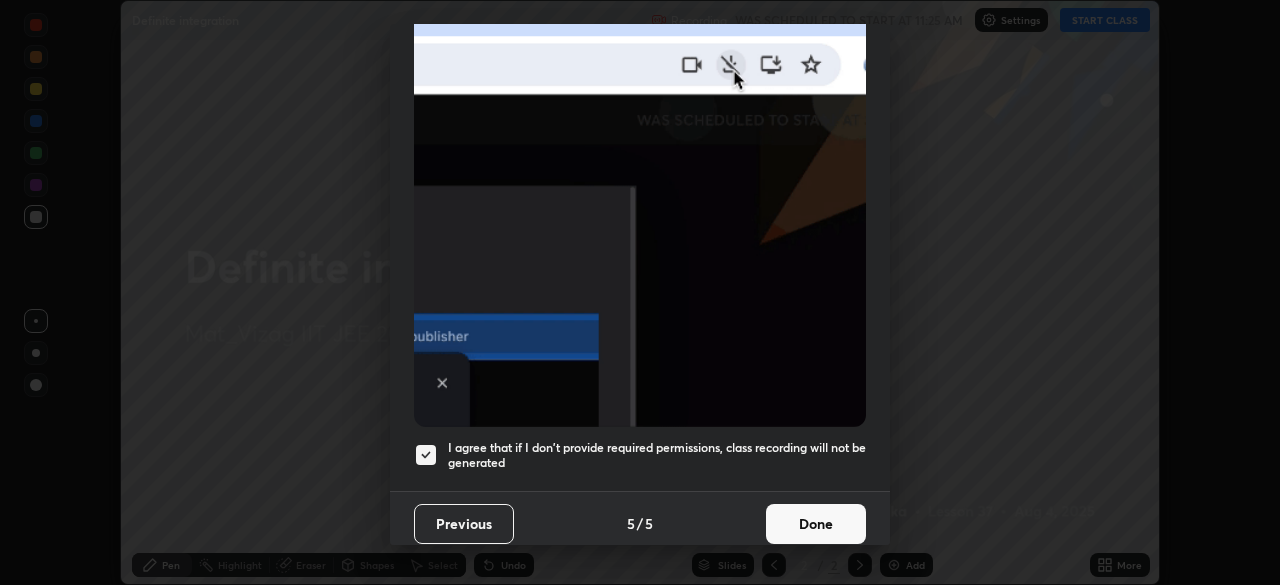click on "Done" at bounding box center (816, 524) 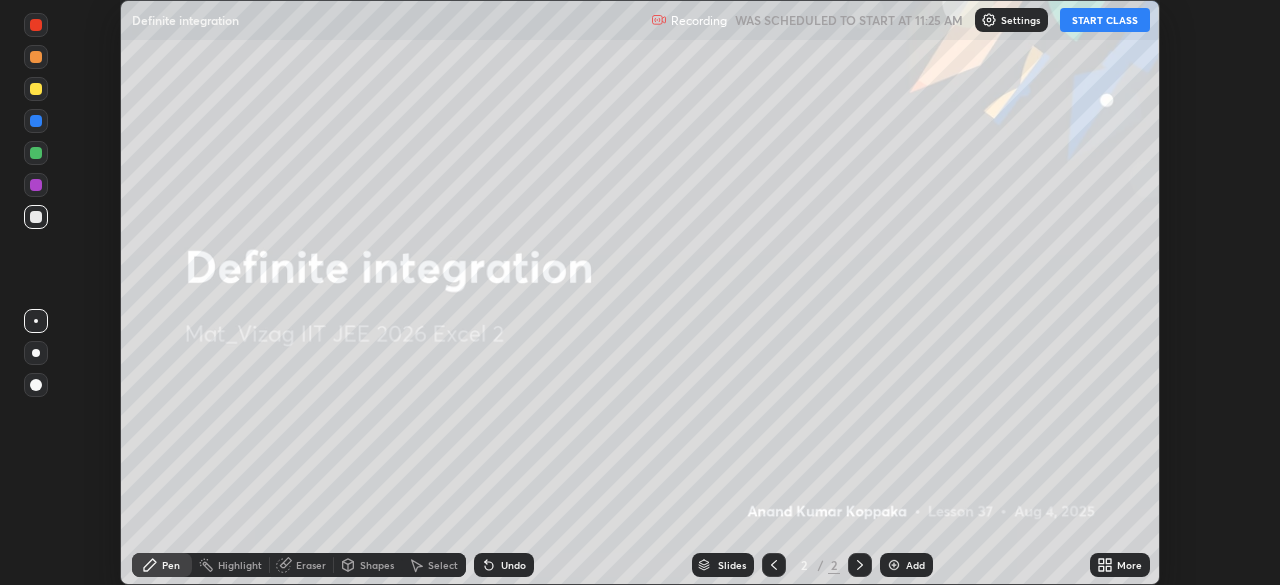 click on "START CLASS" at bounding box center (1105, 20) 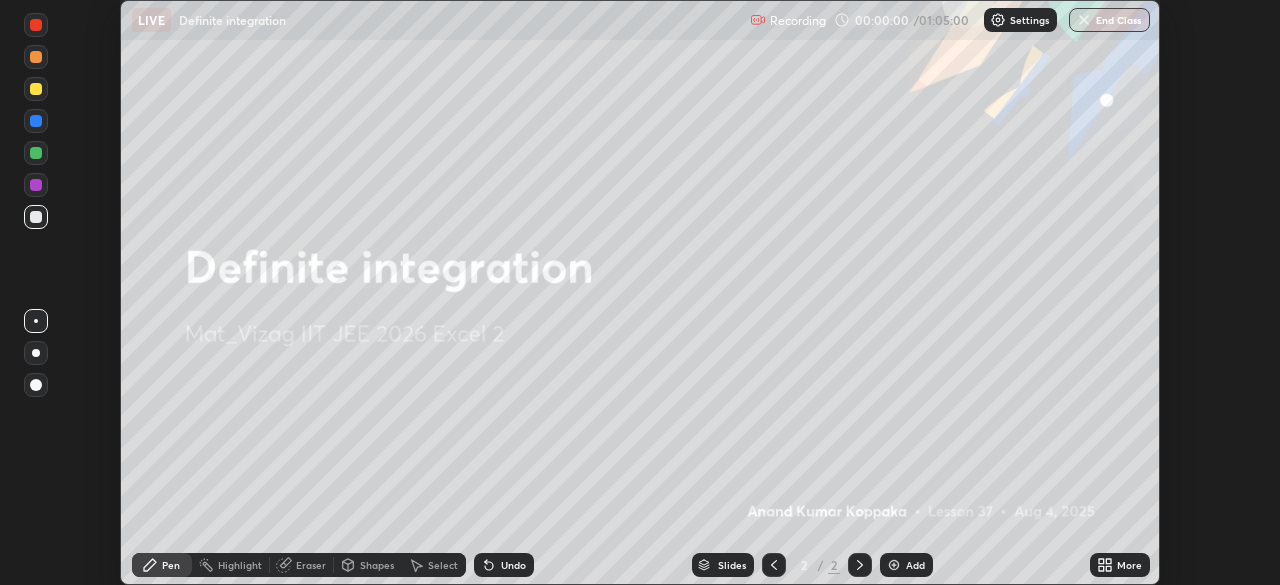 click on "More" at bounding box center (1120, 565) 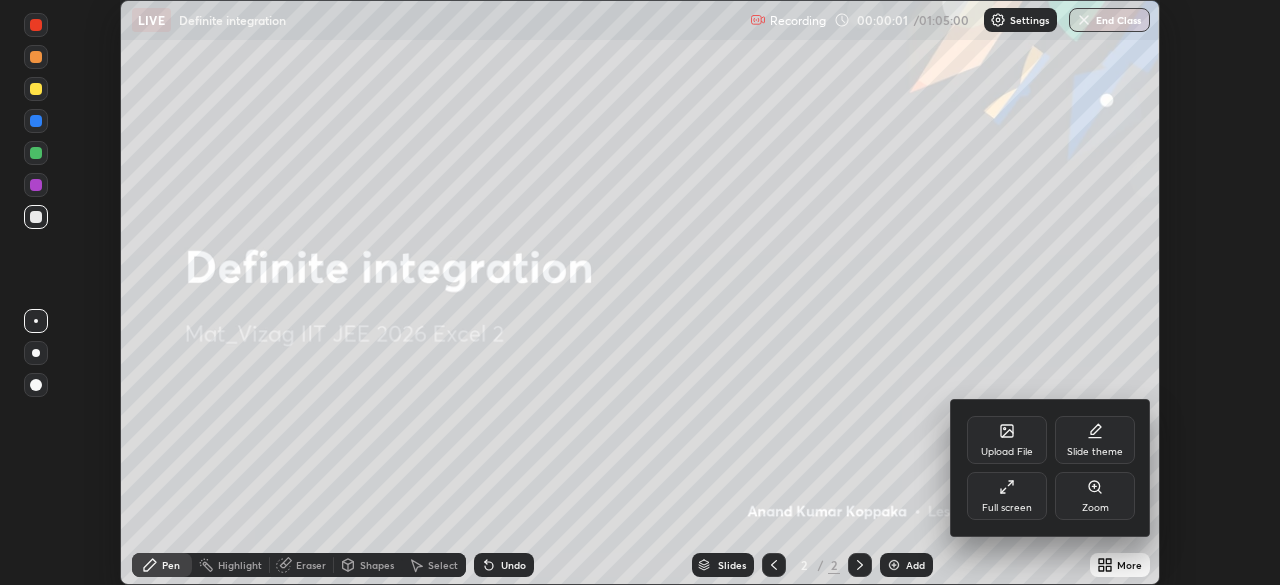 click on "Full screen" at bounding box center [1007, 496] 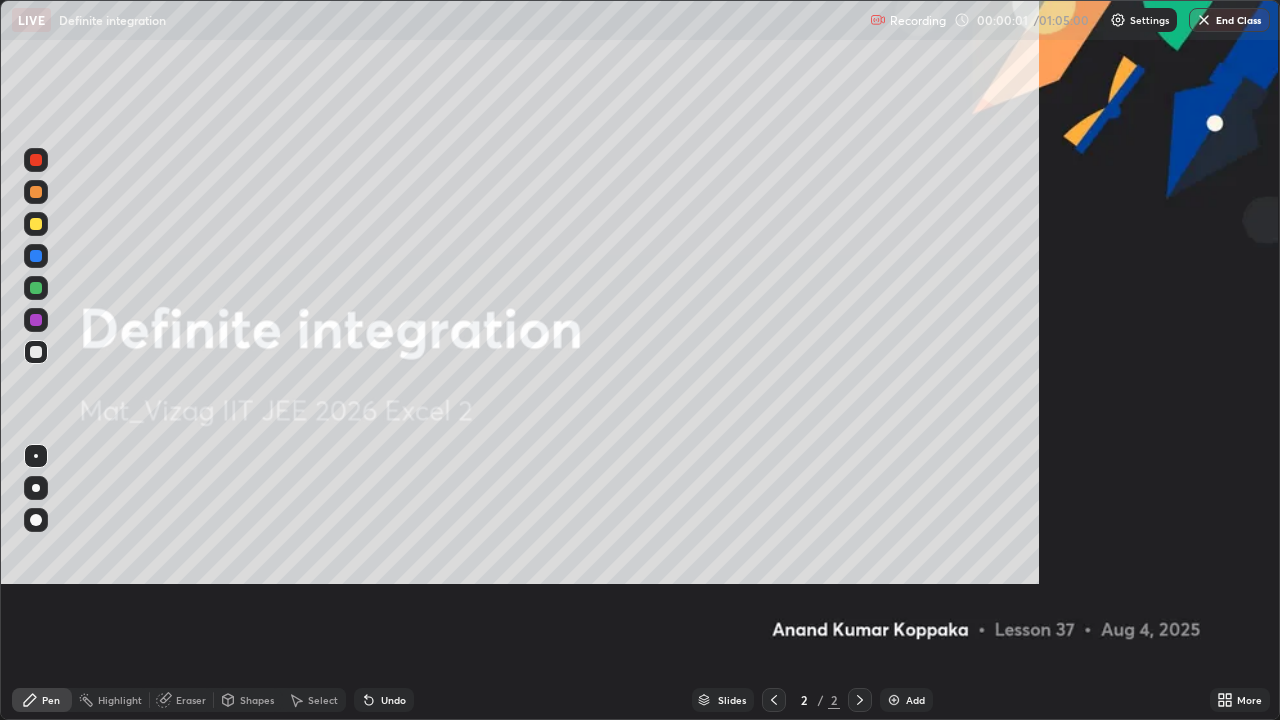 scroll, scrollTop: 99280, scrollLeft: 98720, axis: both 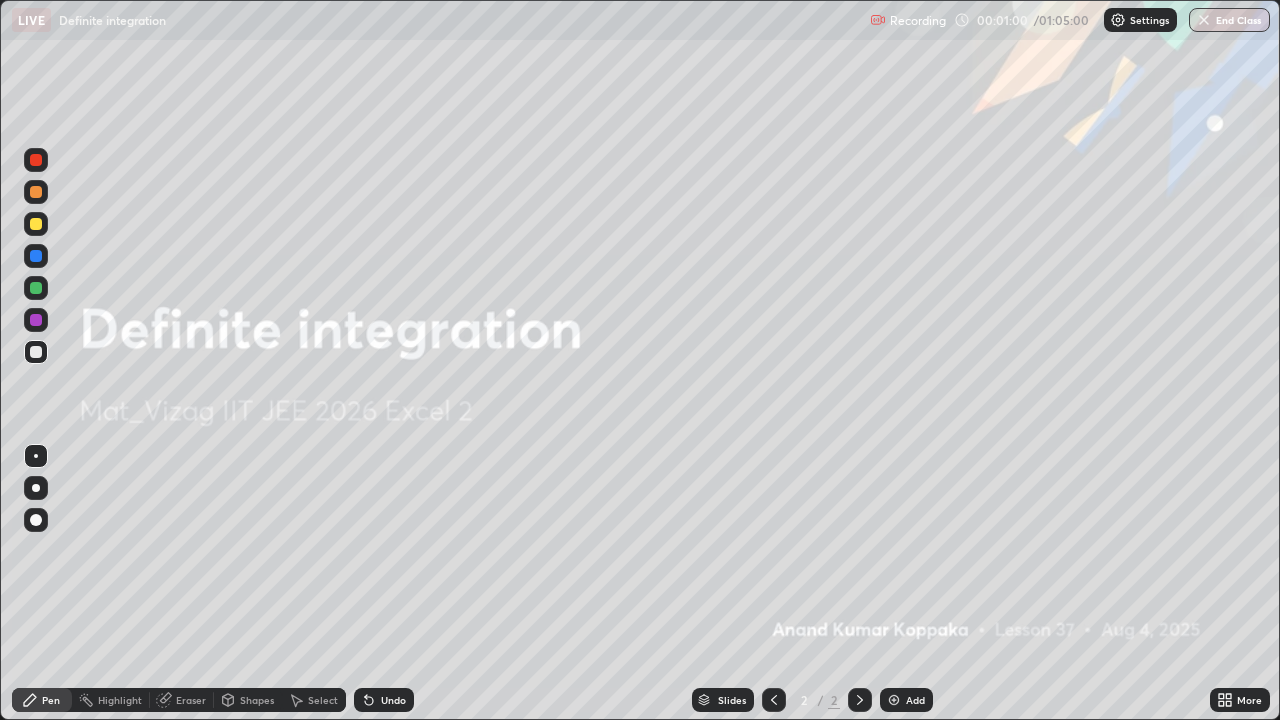 click at bounding box center [894, 700] 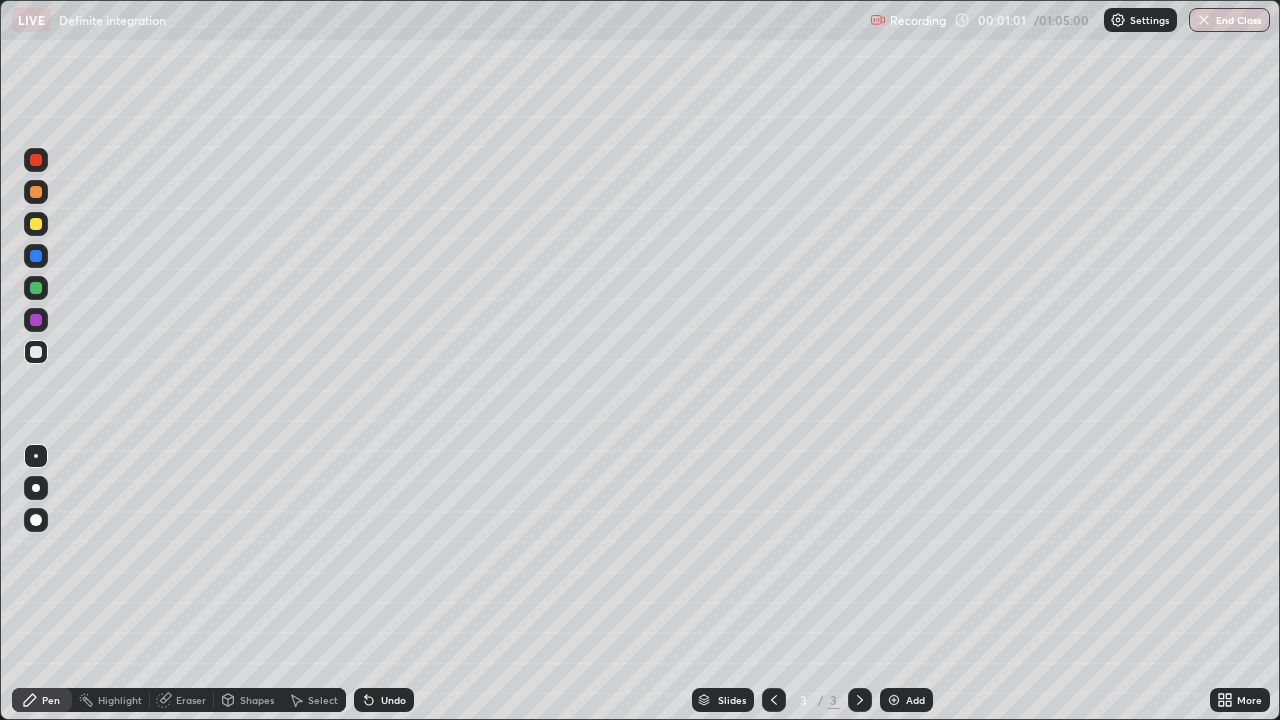 click at bounding box center [36, 488] 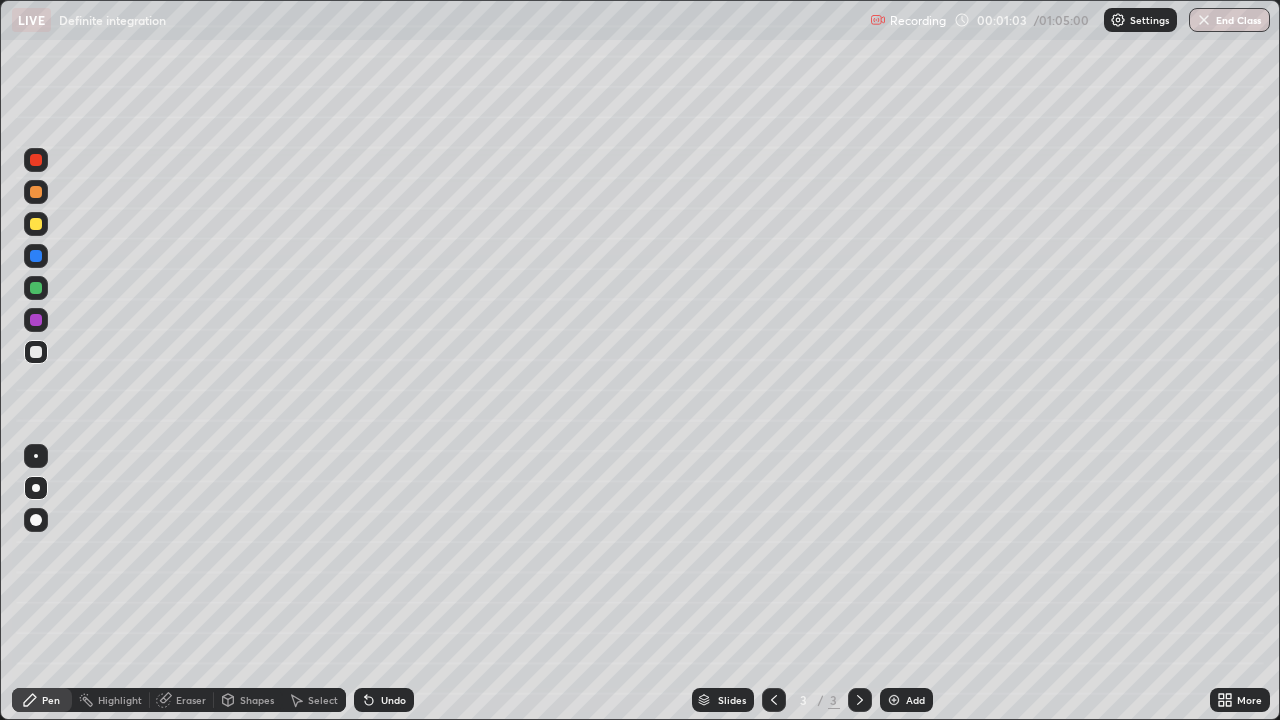 click at bounding box center (36, 224) 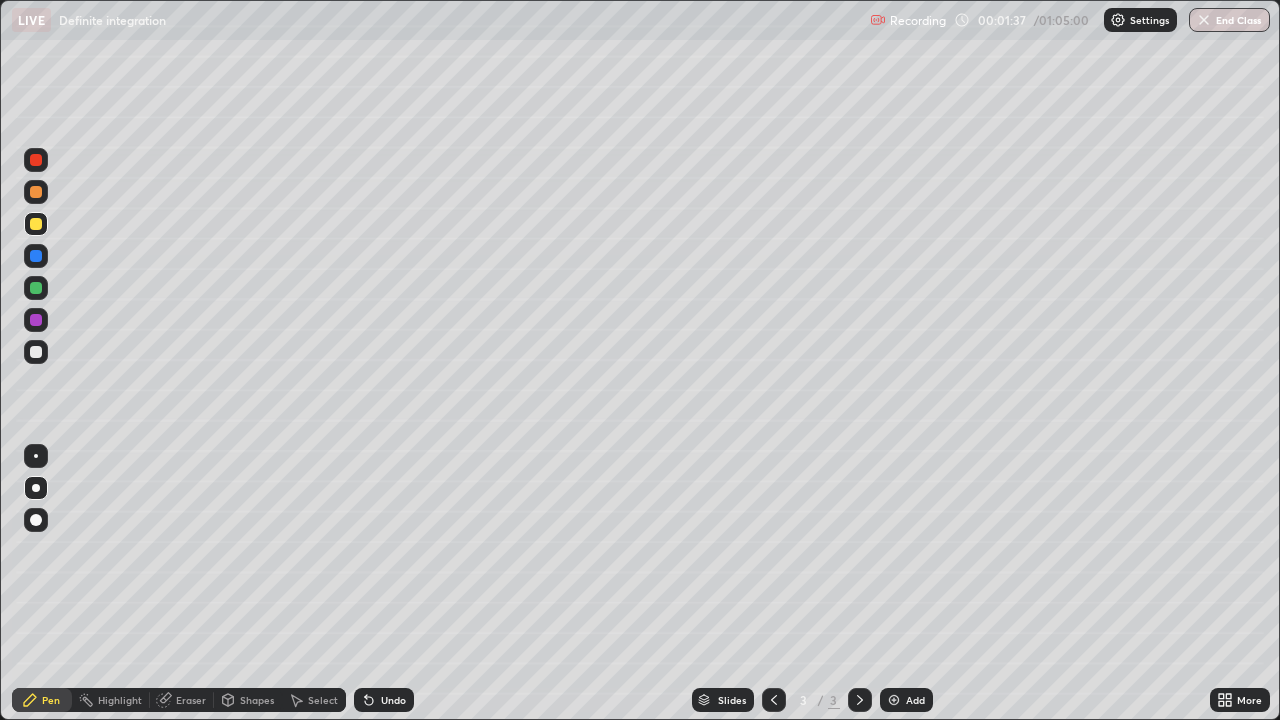 click on "Eraser" at bounding box center [182, 700] 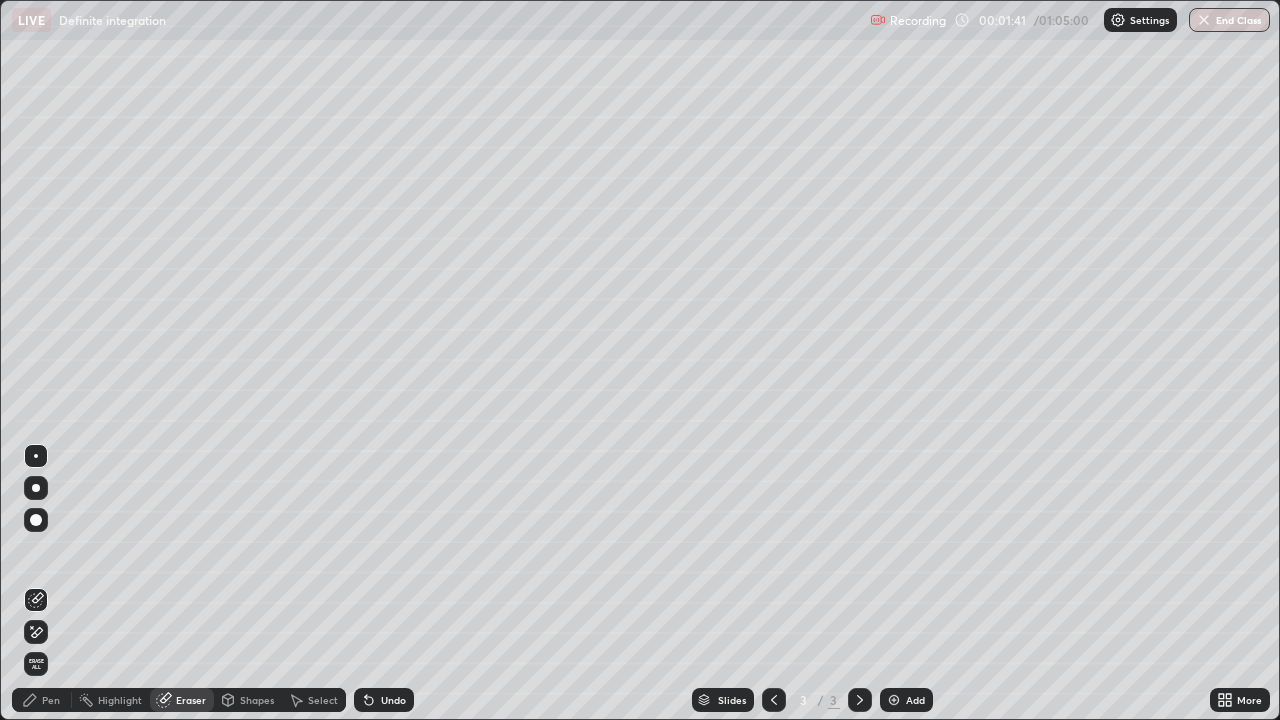 click on "Pen" at bounding box center [51, 700] 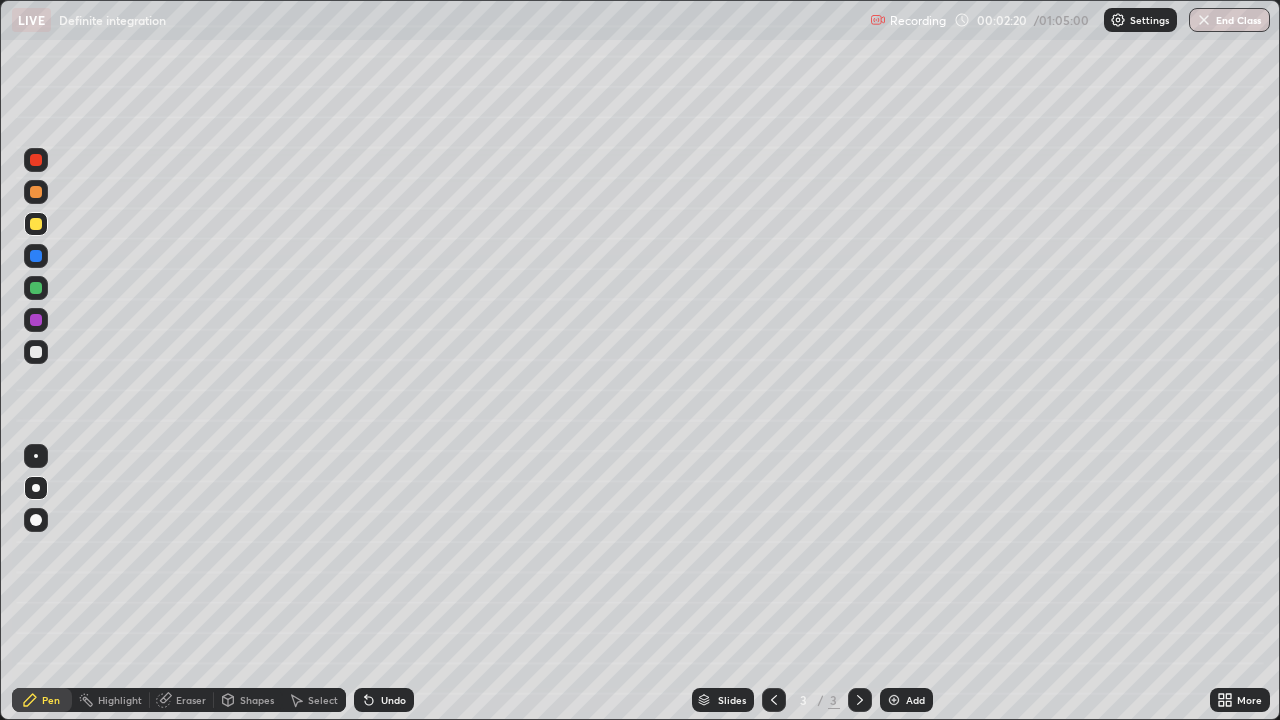 click on "Undo" at bounding box center [393, 700] 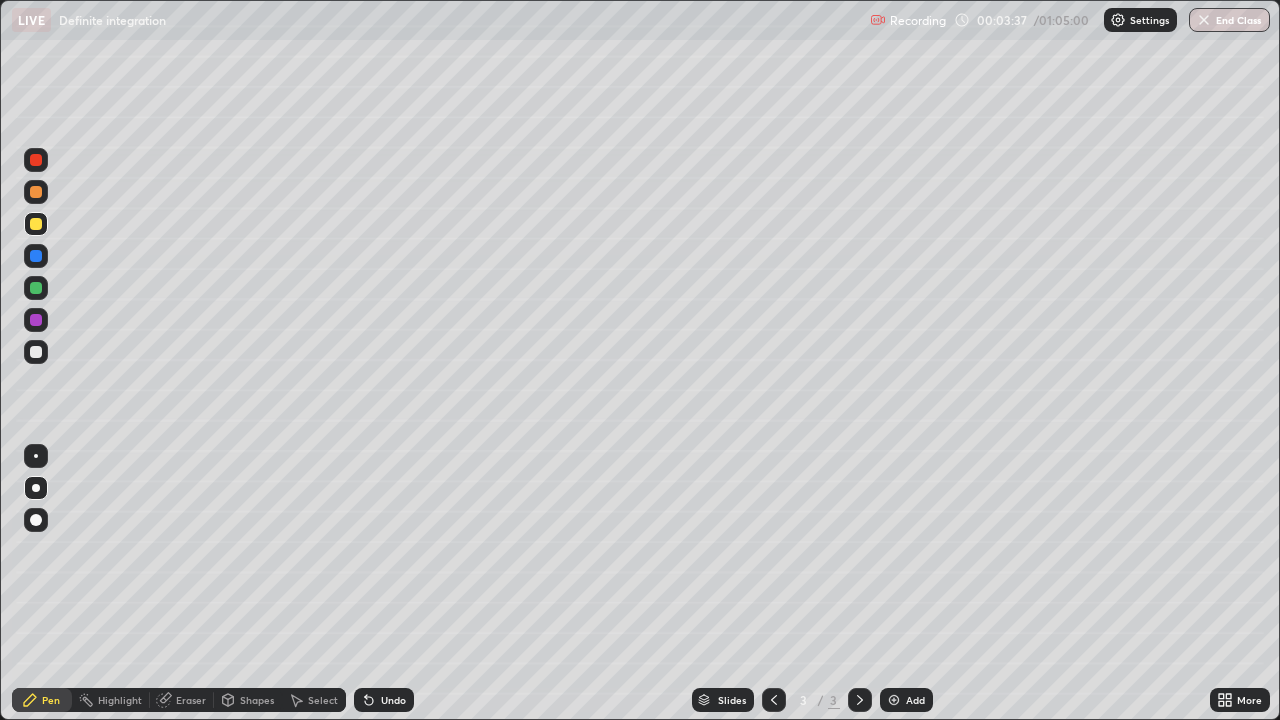 click at bounding box center (36, 352) 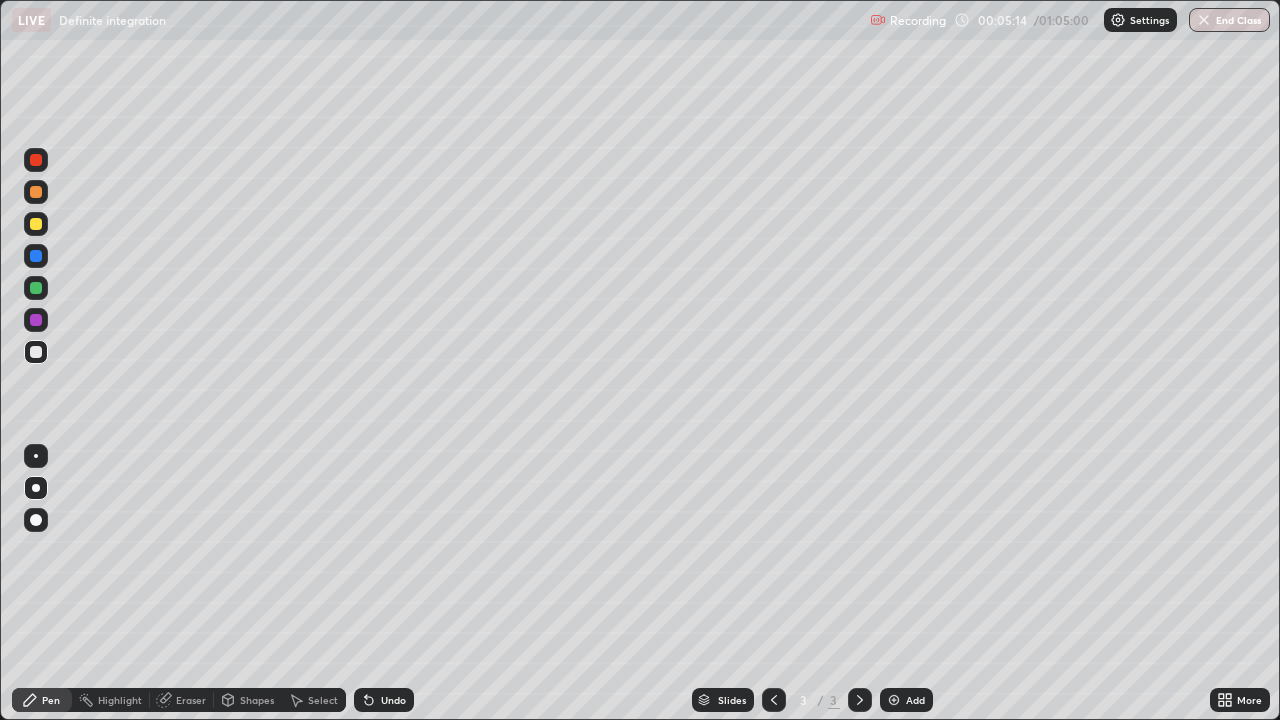 click at bounding box center [36, 288] 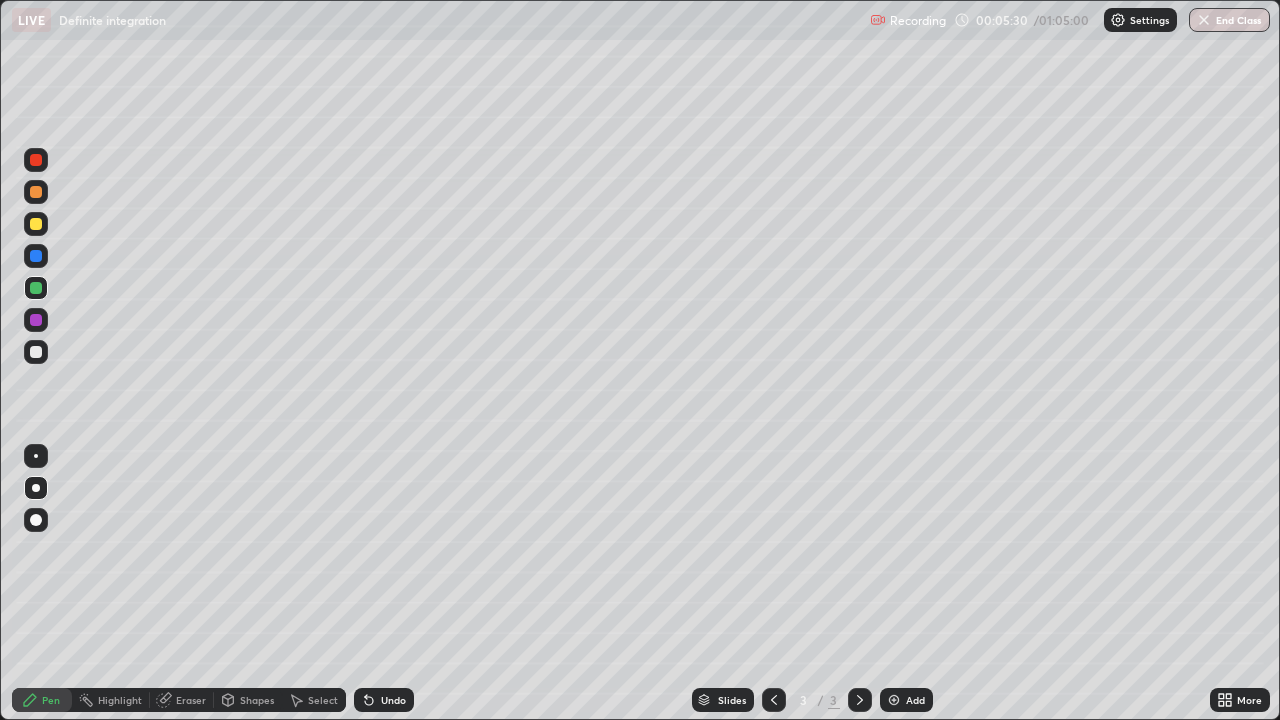 click at bounding box center (36, 352) 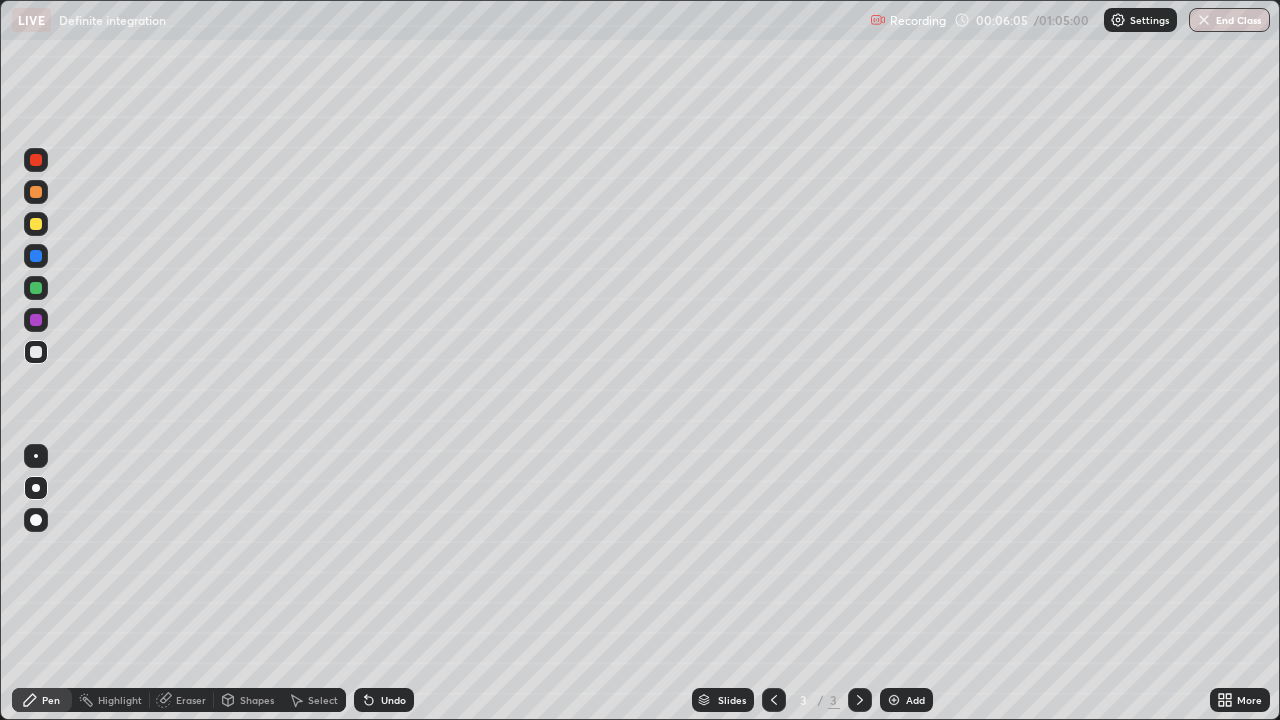 click at bounding box center (36, 320) 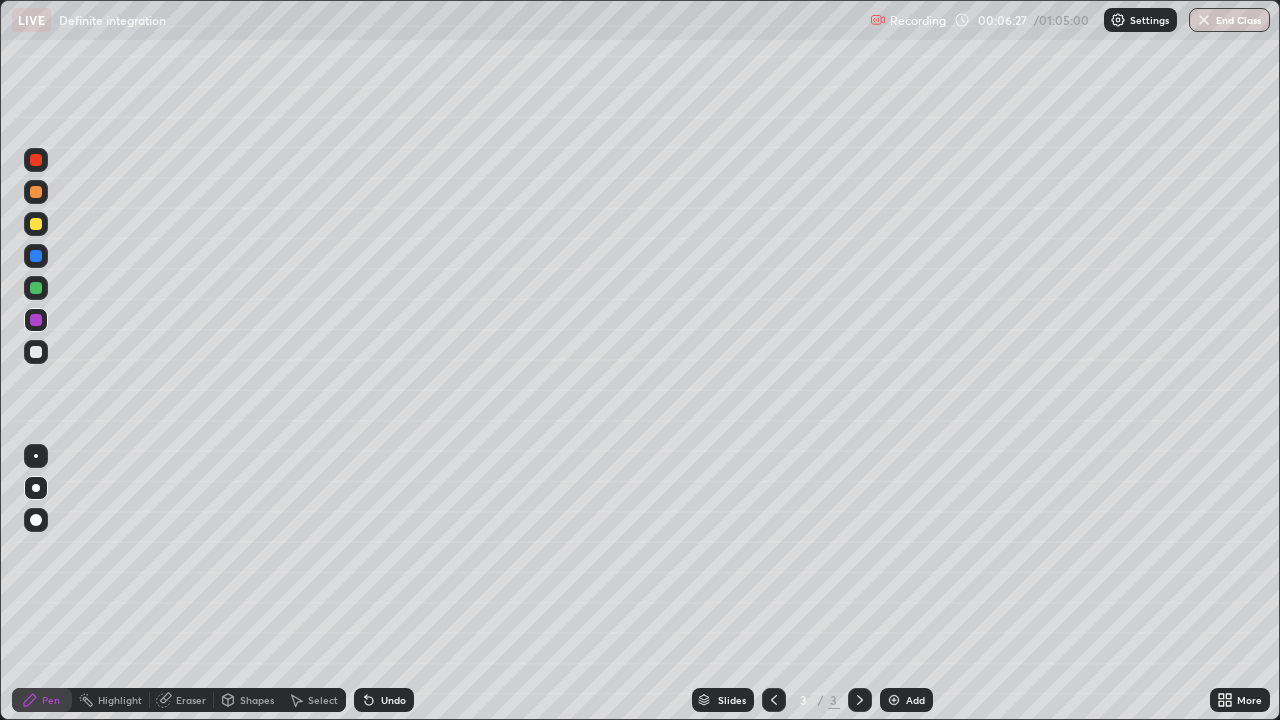click at bounding box center (36, 256) 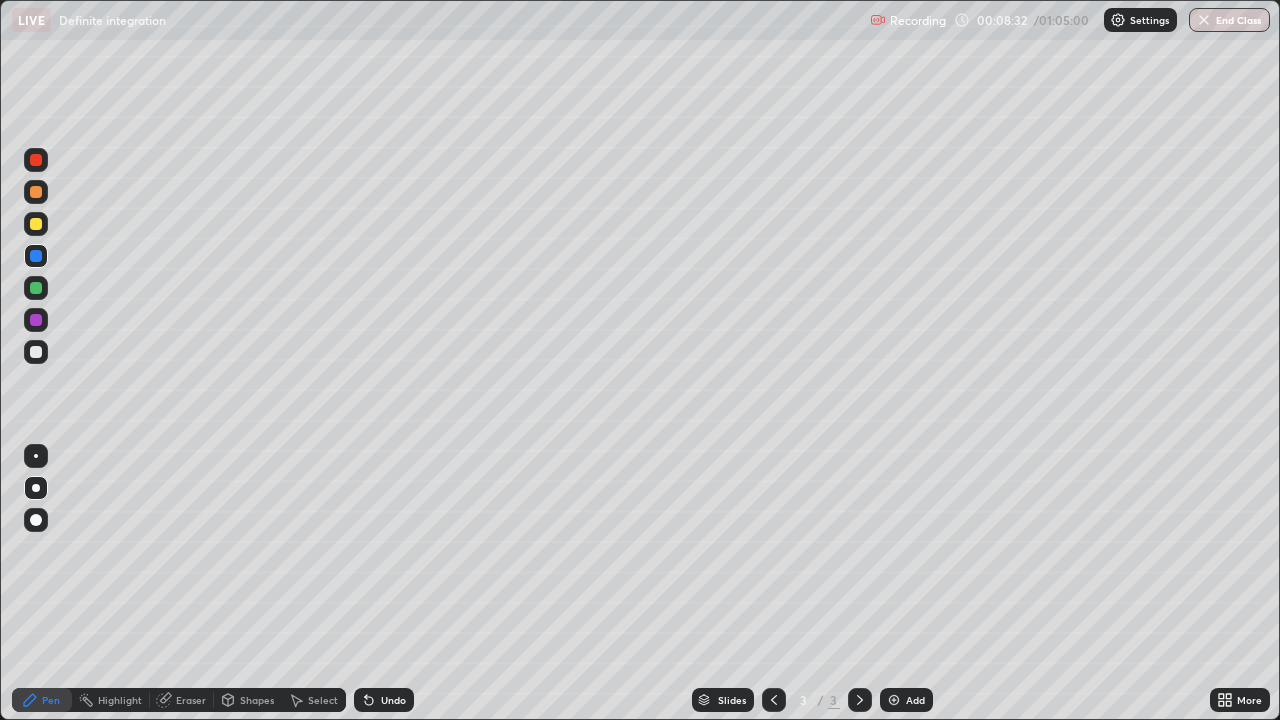 click on "Add" at bounding box center (915, 700) 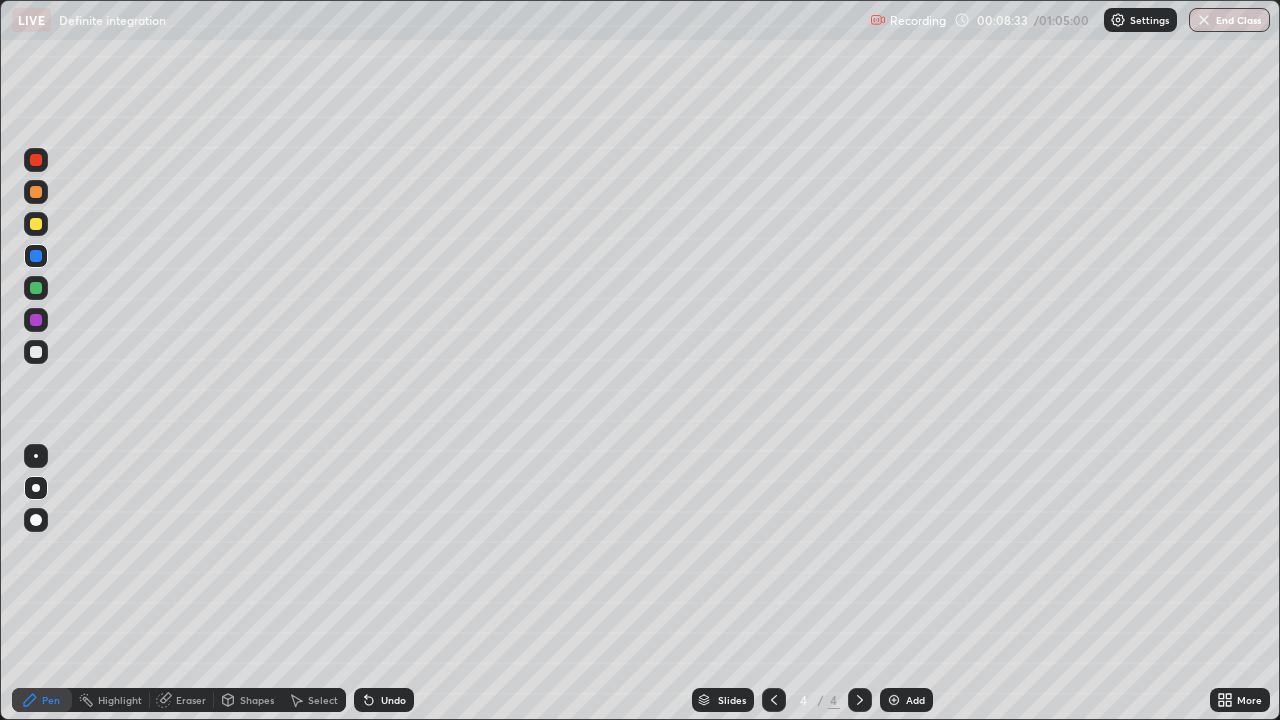 click at bounding box center (36, 352) 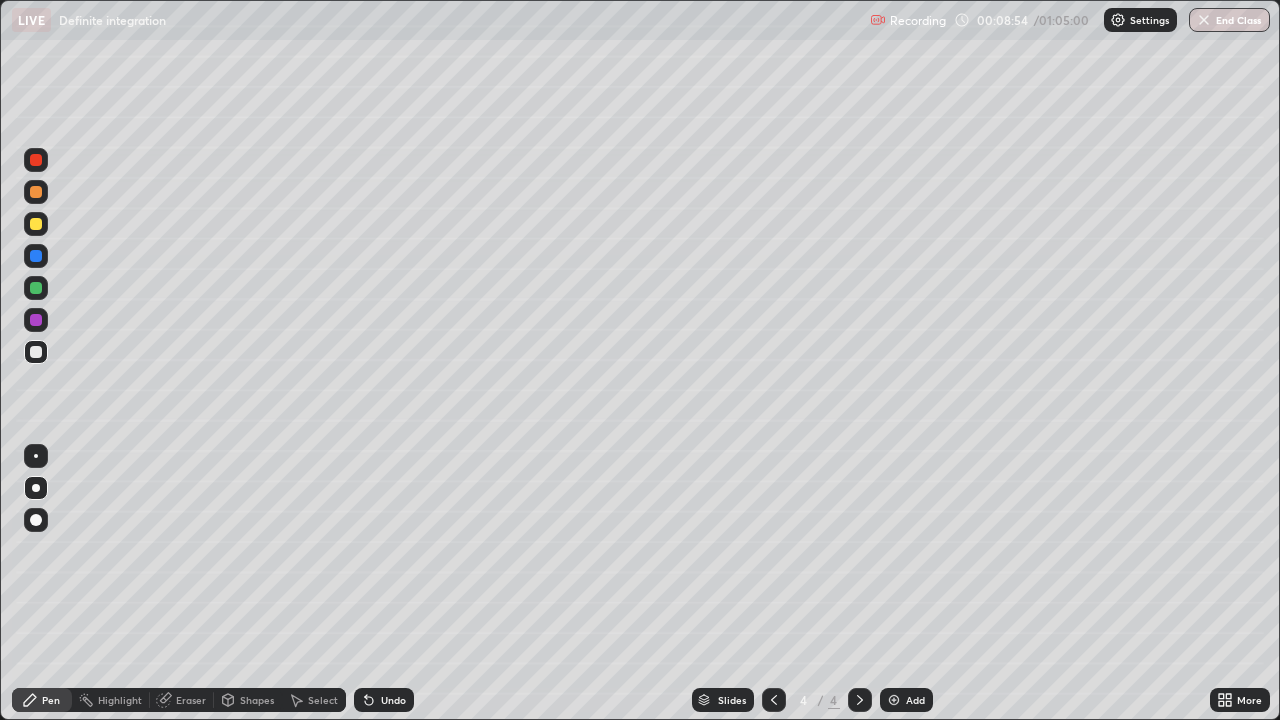 click on "Undo" at bounding box center [384, 700] 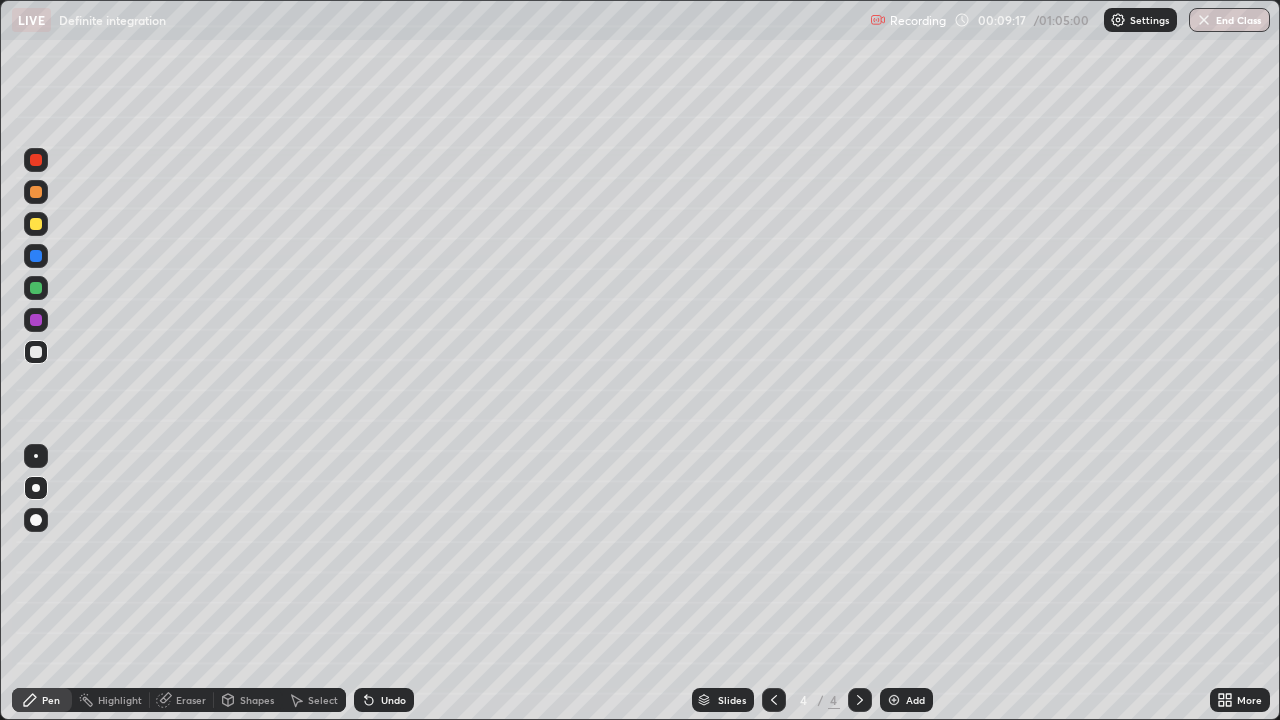 click on "Undo" at bounding box center [393, 700] 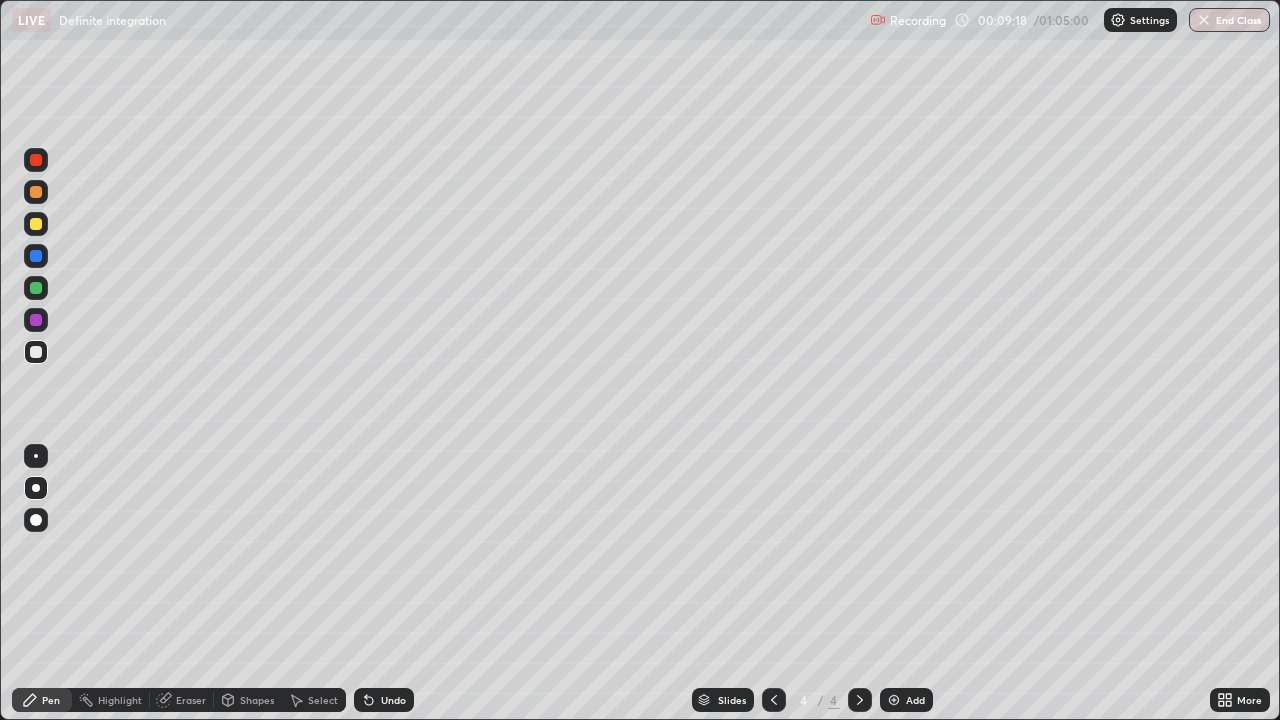 click on "Undo" at bounding box center (393, 700) 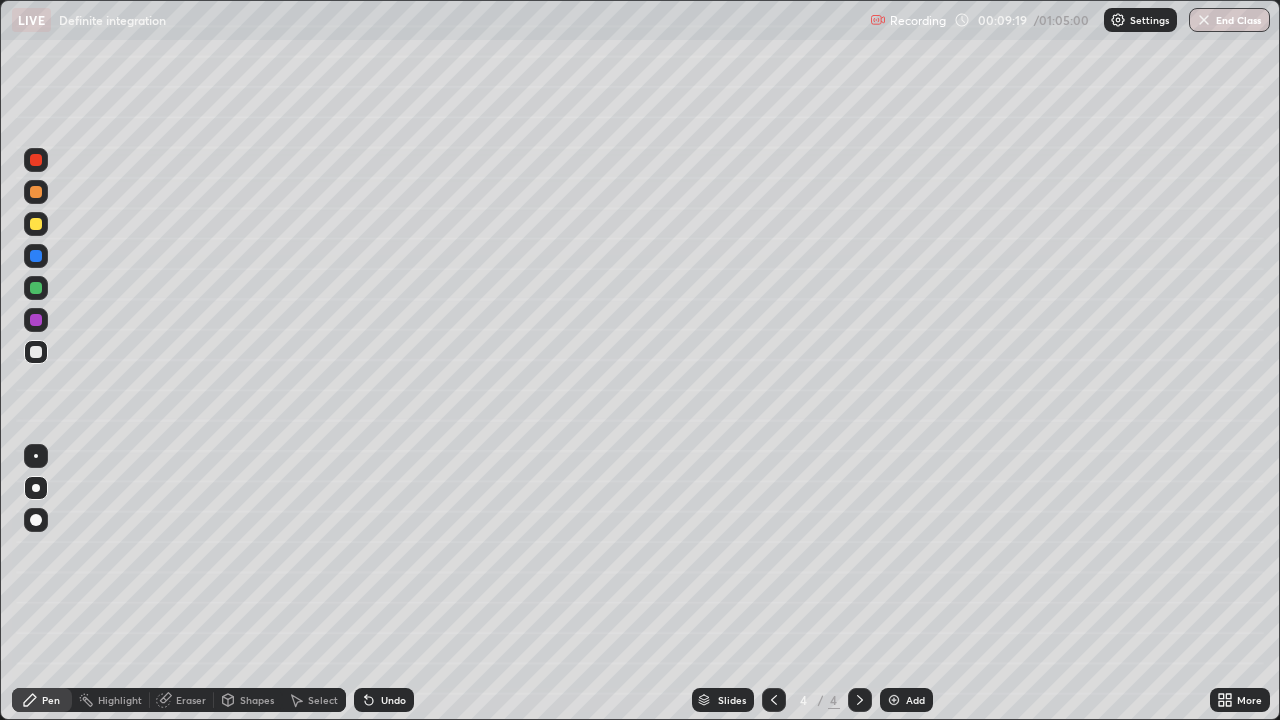 click on "Undo" at bounding box center (393, 700) 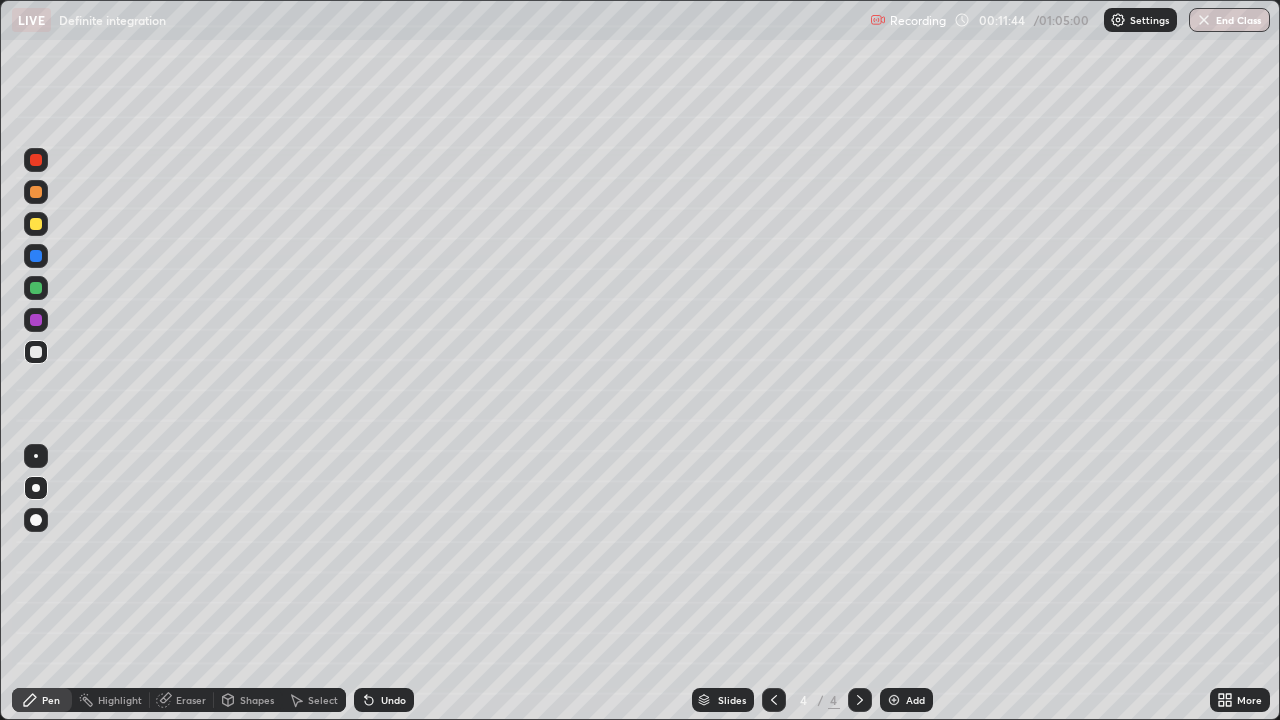 click at bounding box center (894, 700) 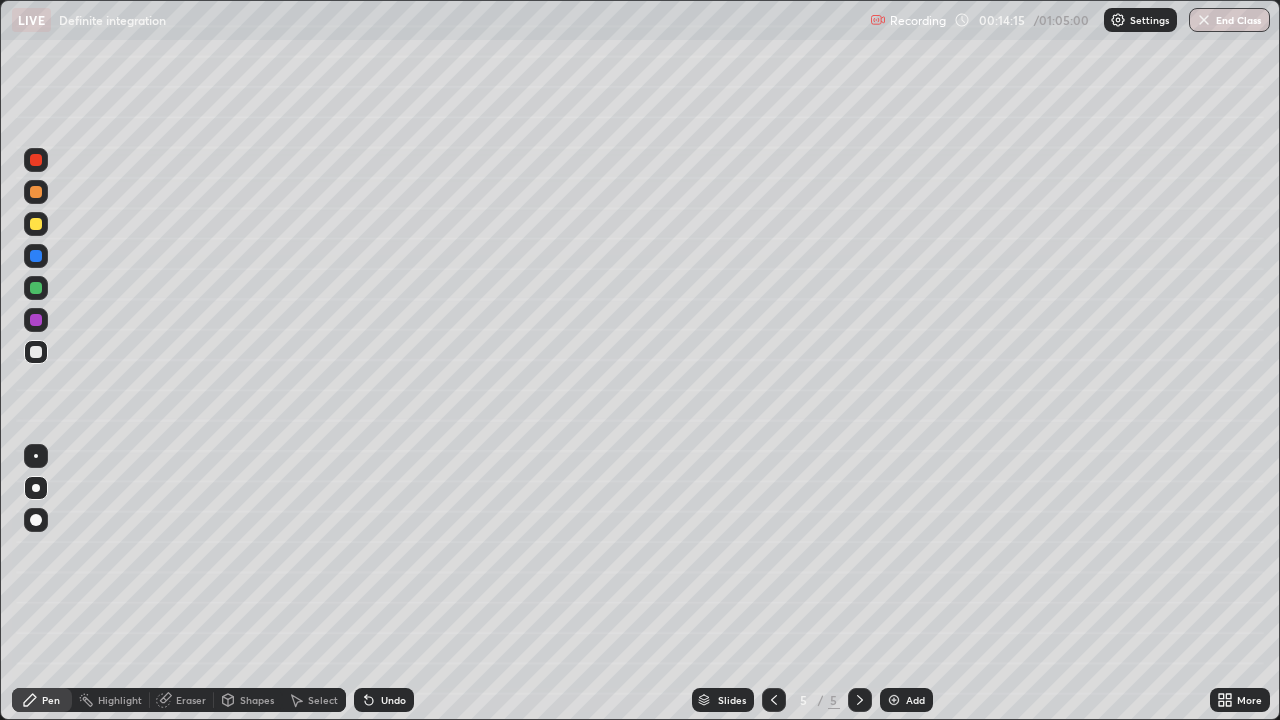click on "Eraser" at bounding box center (191, 700) 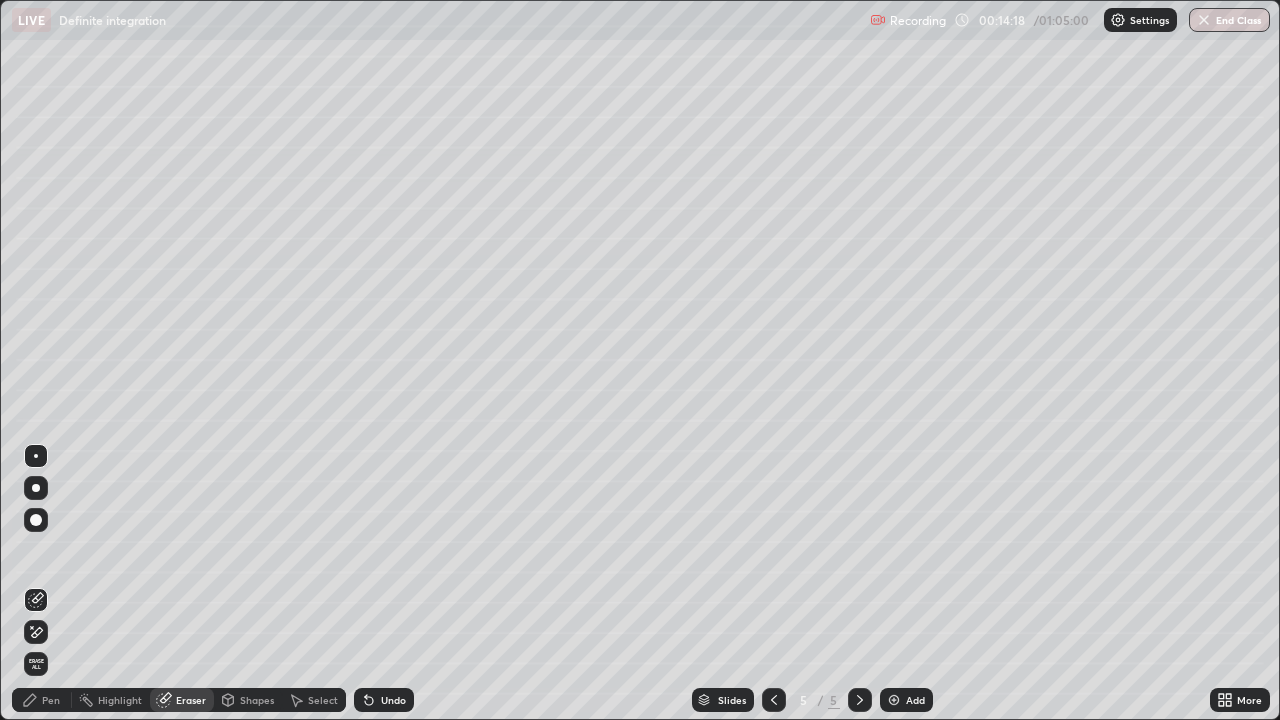 click on "Pen" at bounding box center [51, 700] 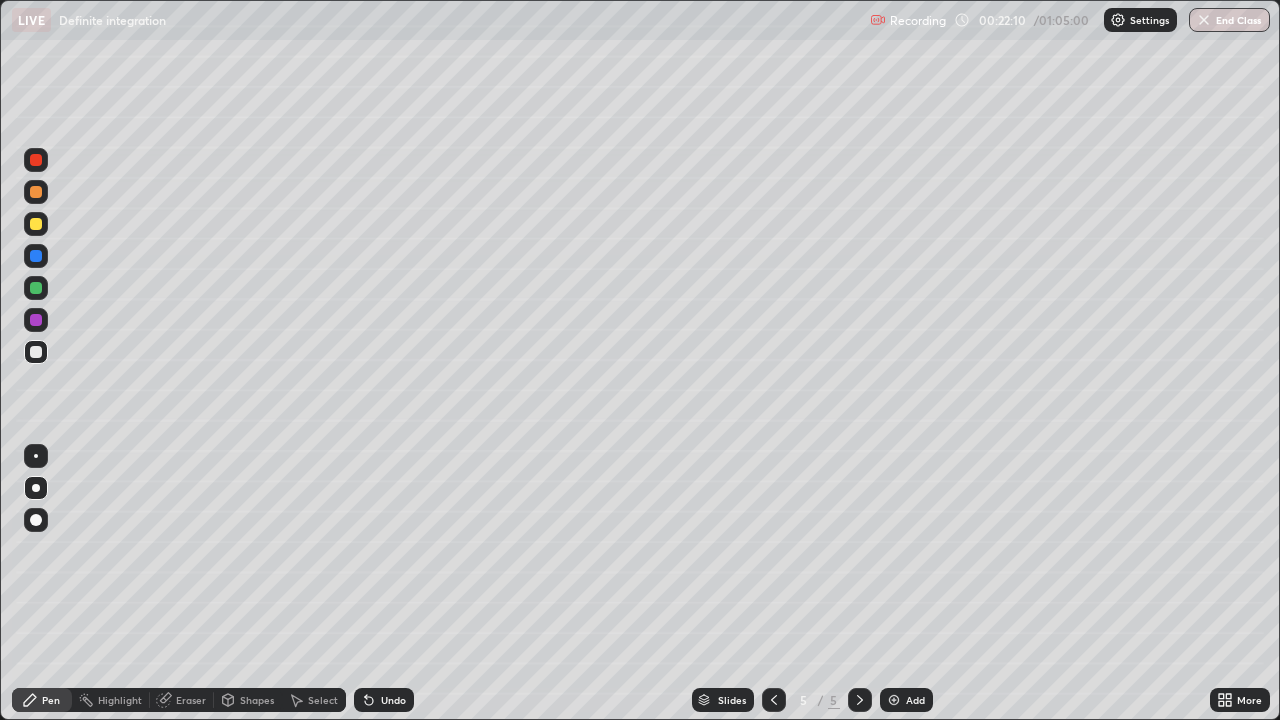 click on "Add" at bounding box center (915, 700) 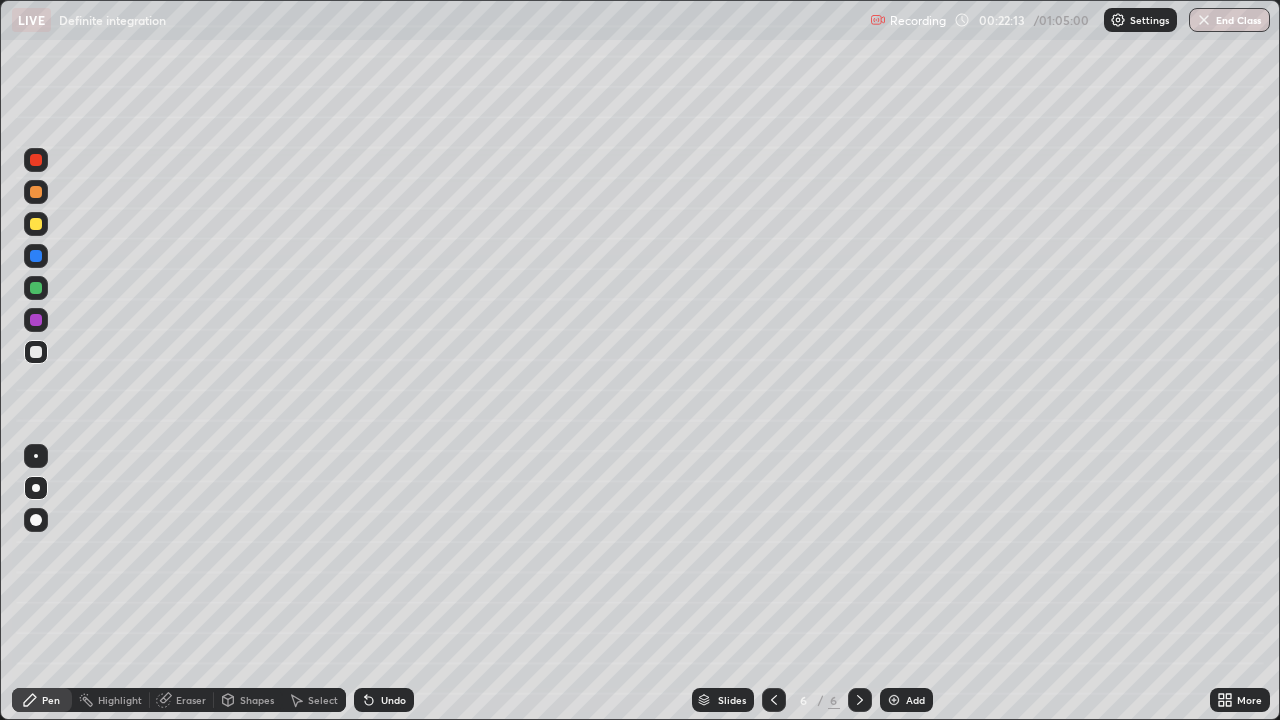 click at bounding box center [36, 224] 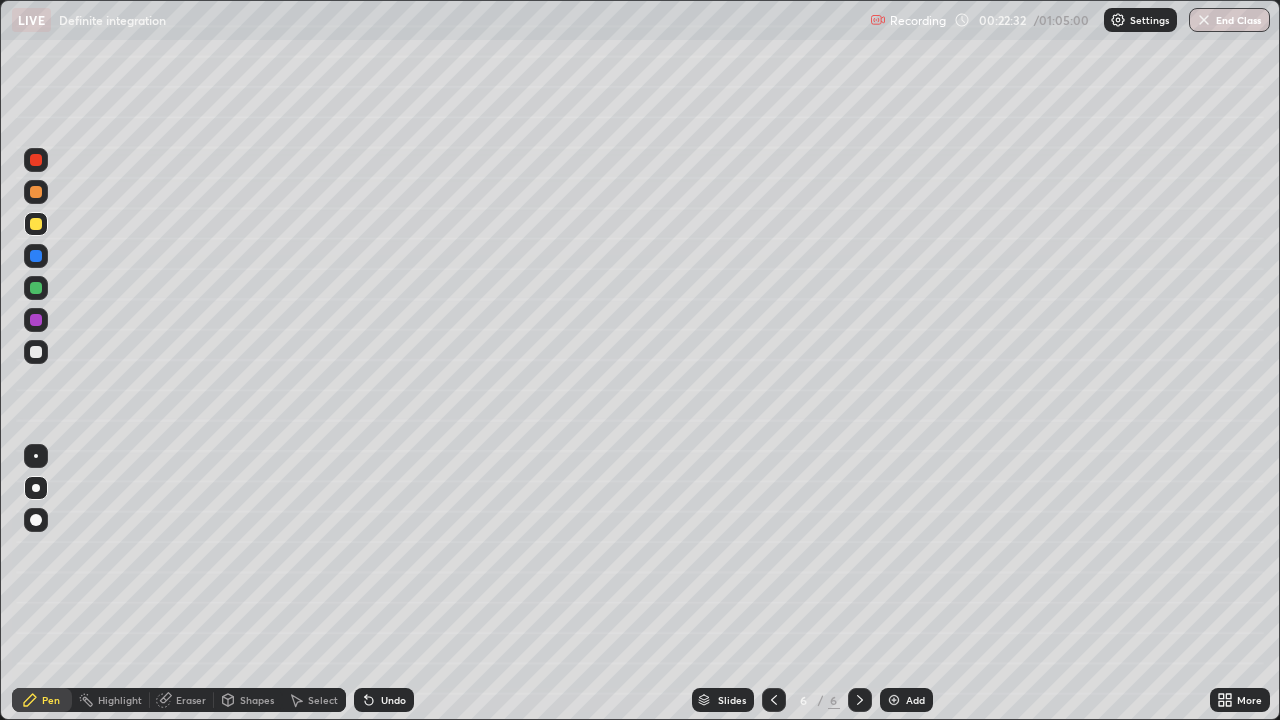 click at bounding box center (36, 288) 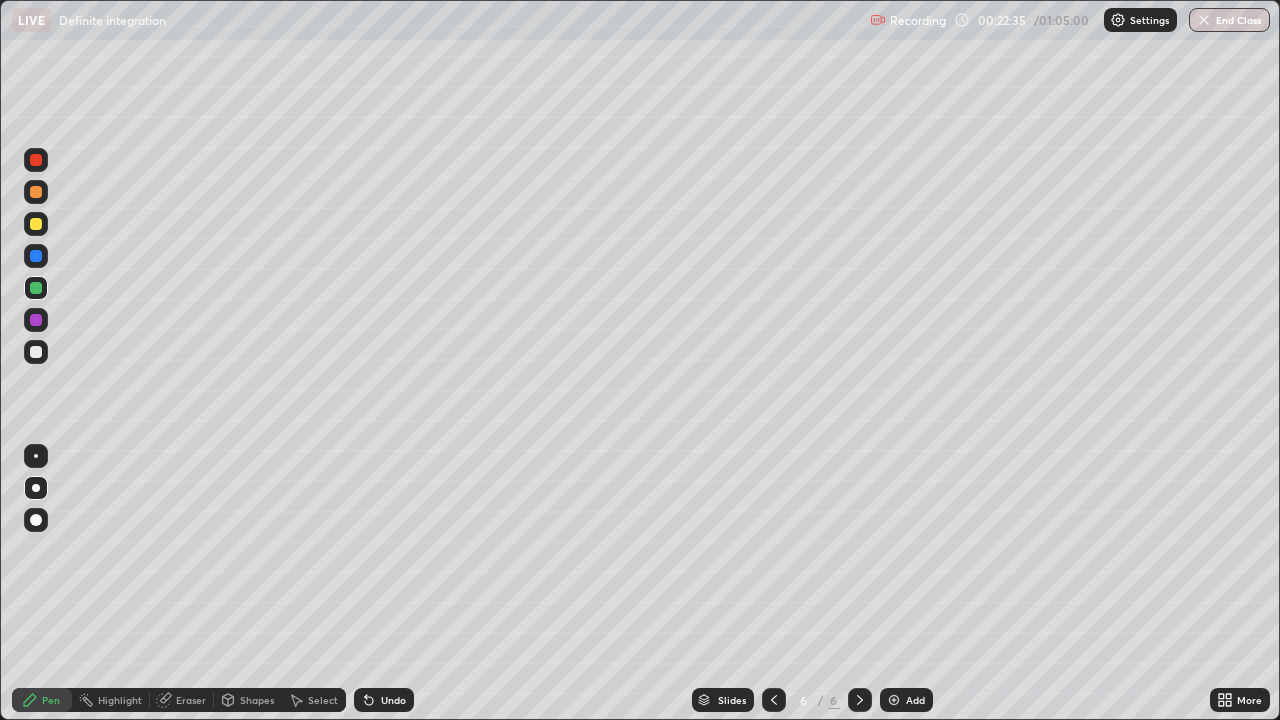 click on "Undo" at bounding box center [393, 700] 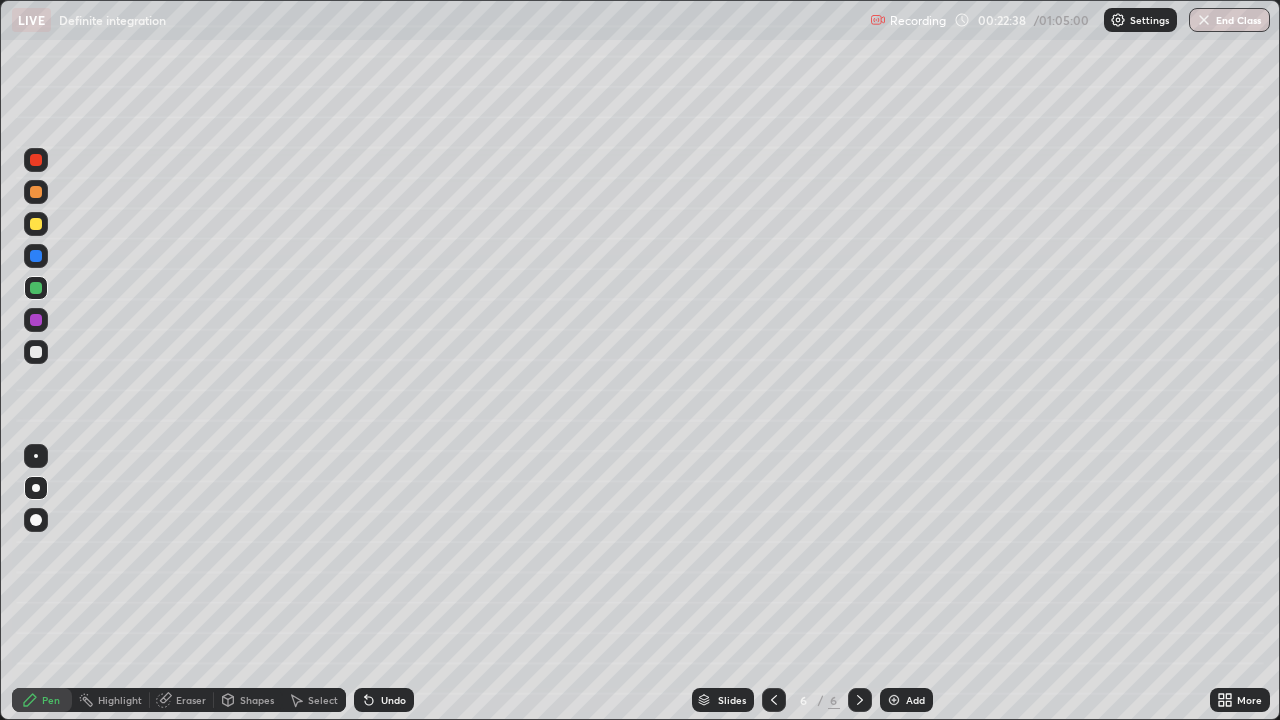 click at bounding box center [36, 352] 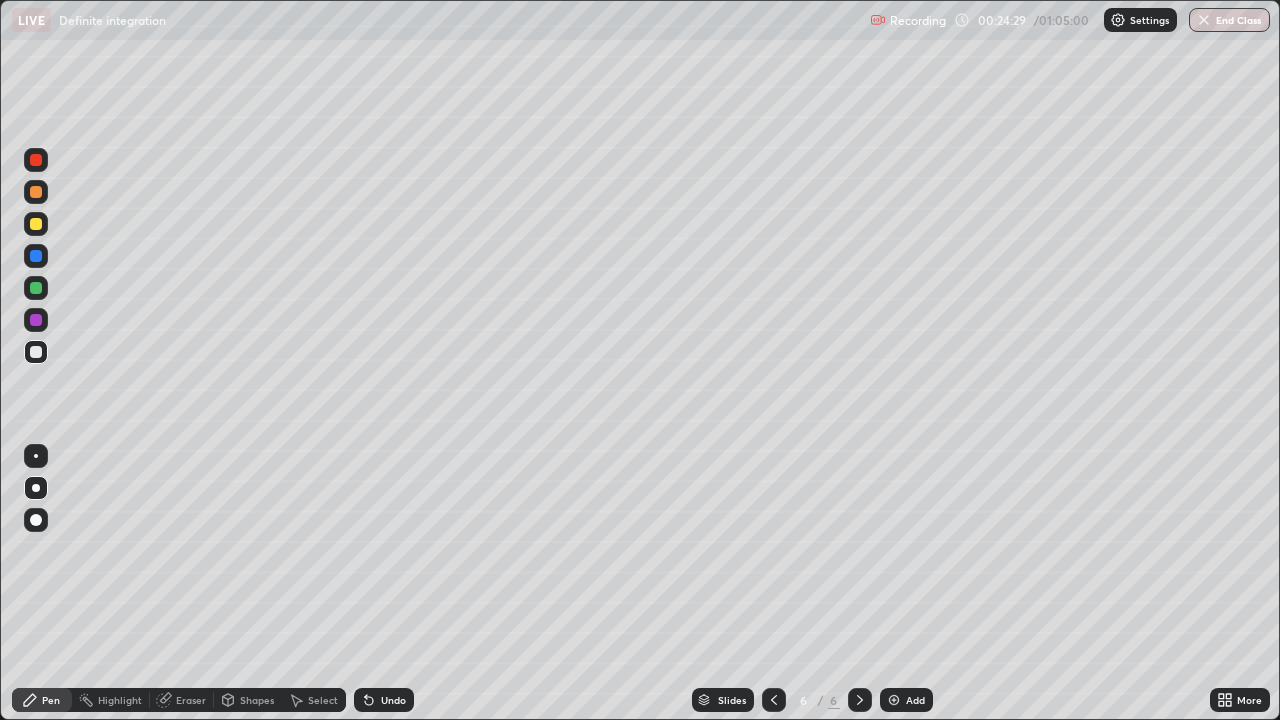 click 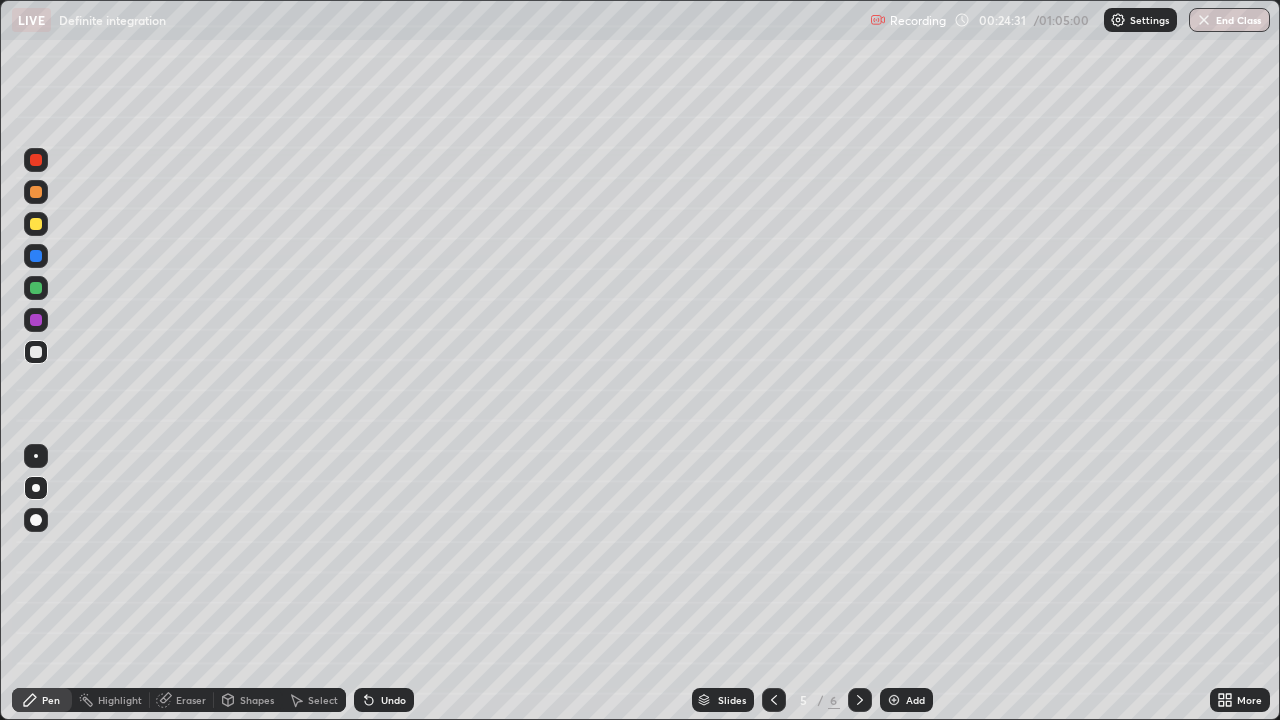 click 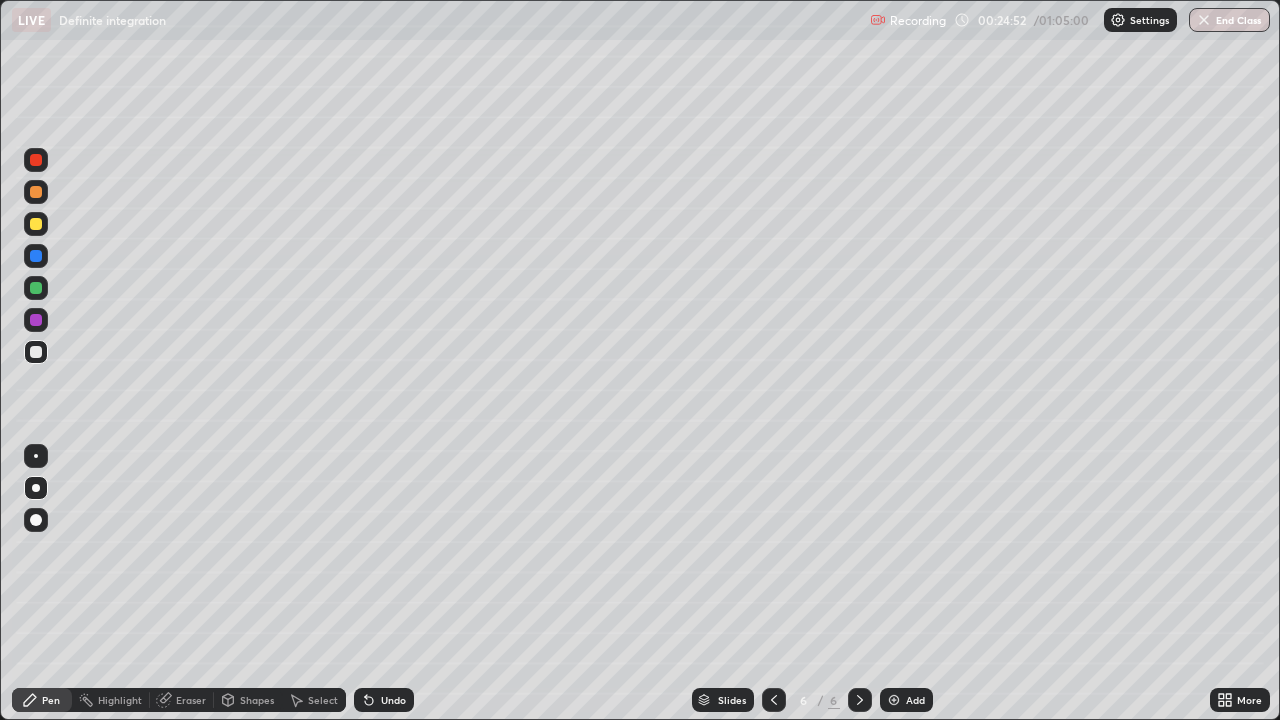 click on "Add" at bounding box center (906, 700) 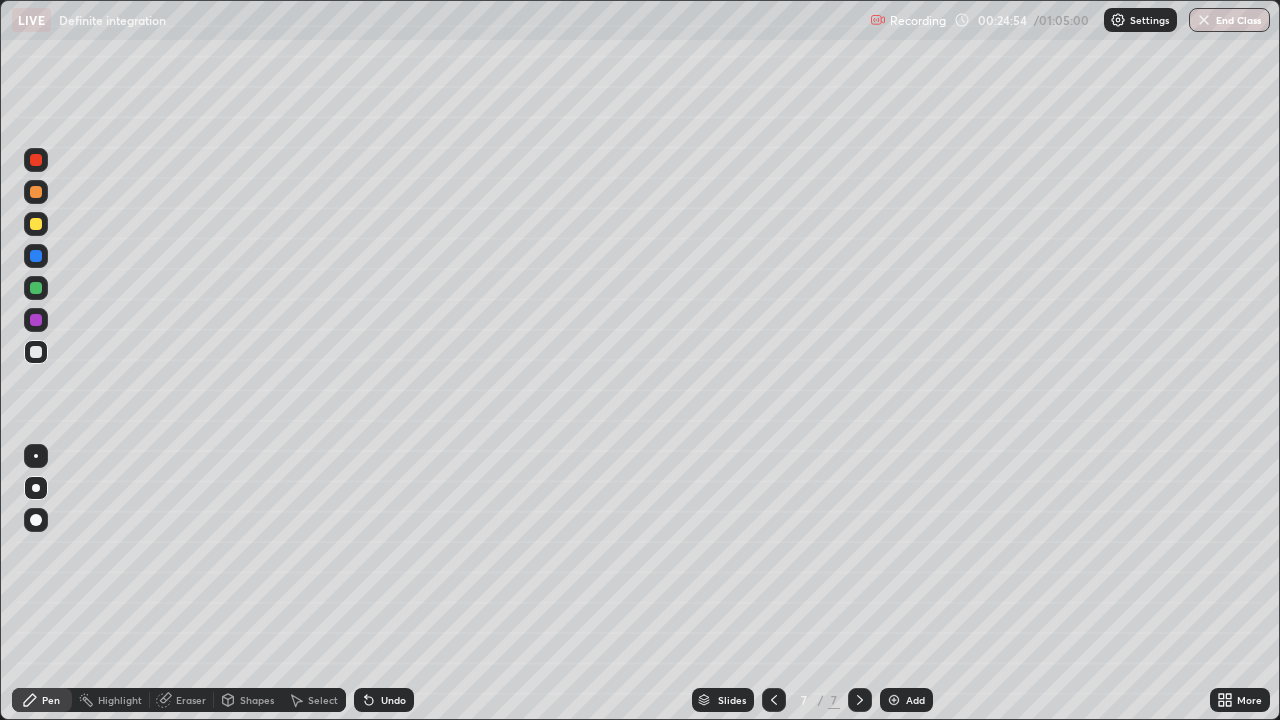 click at bounding box center [36, 224] 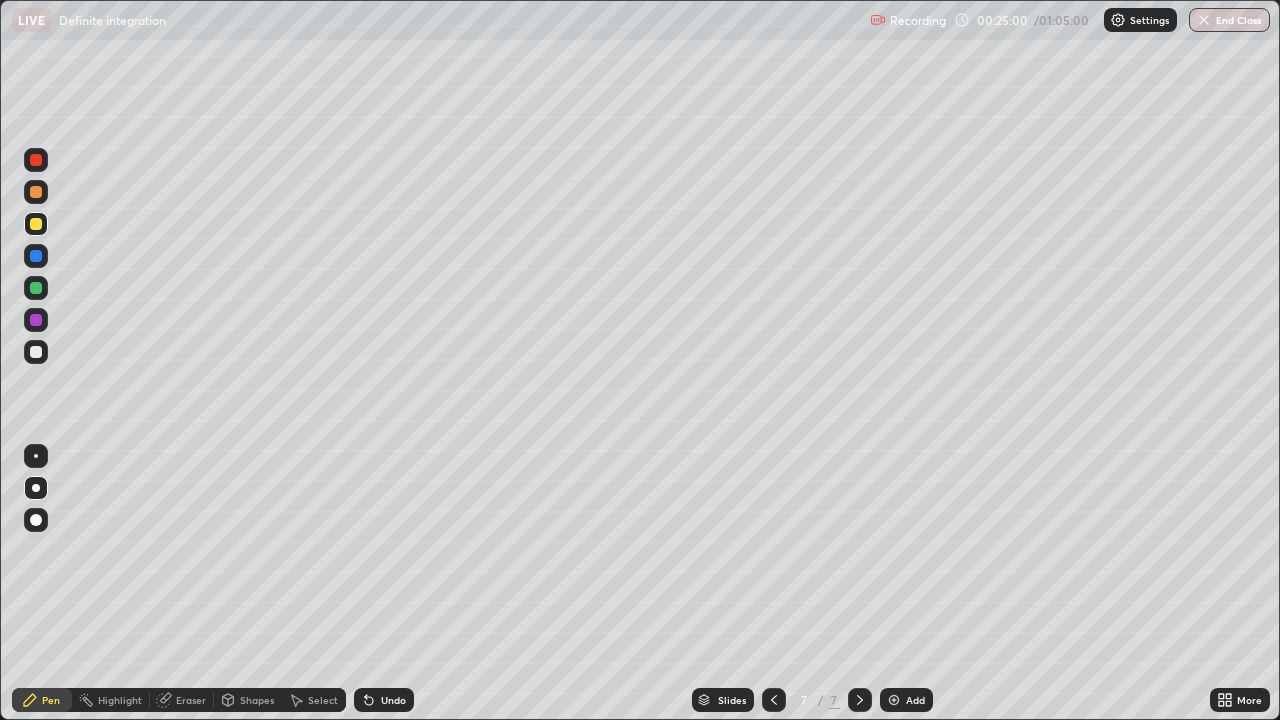 click at bounding box center [36, 288] 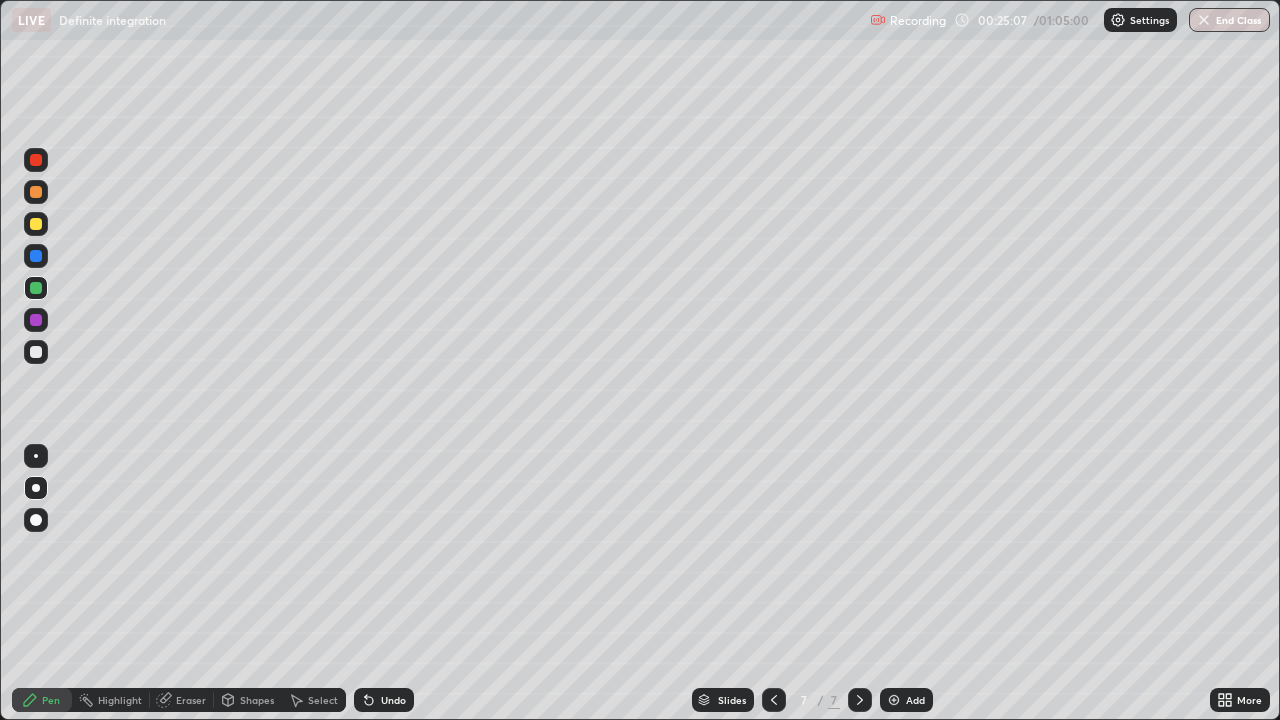 click on "Undo" at bounding box center [393, 700] 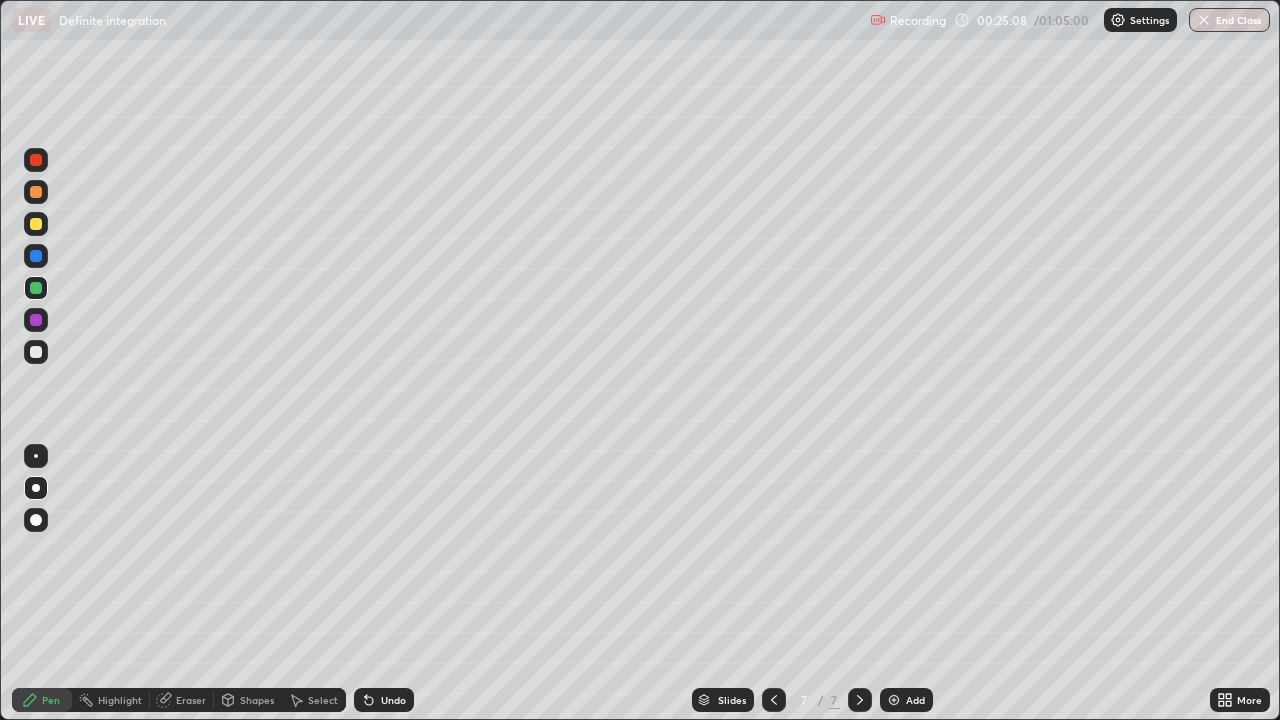 click on "Undo" at bounding box center (384, 700) 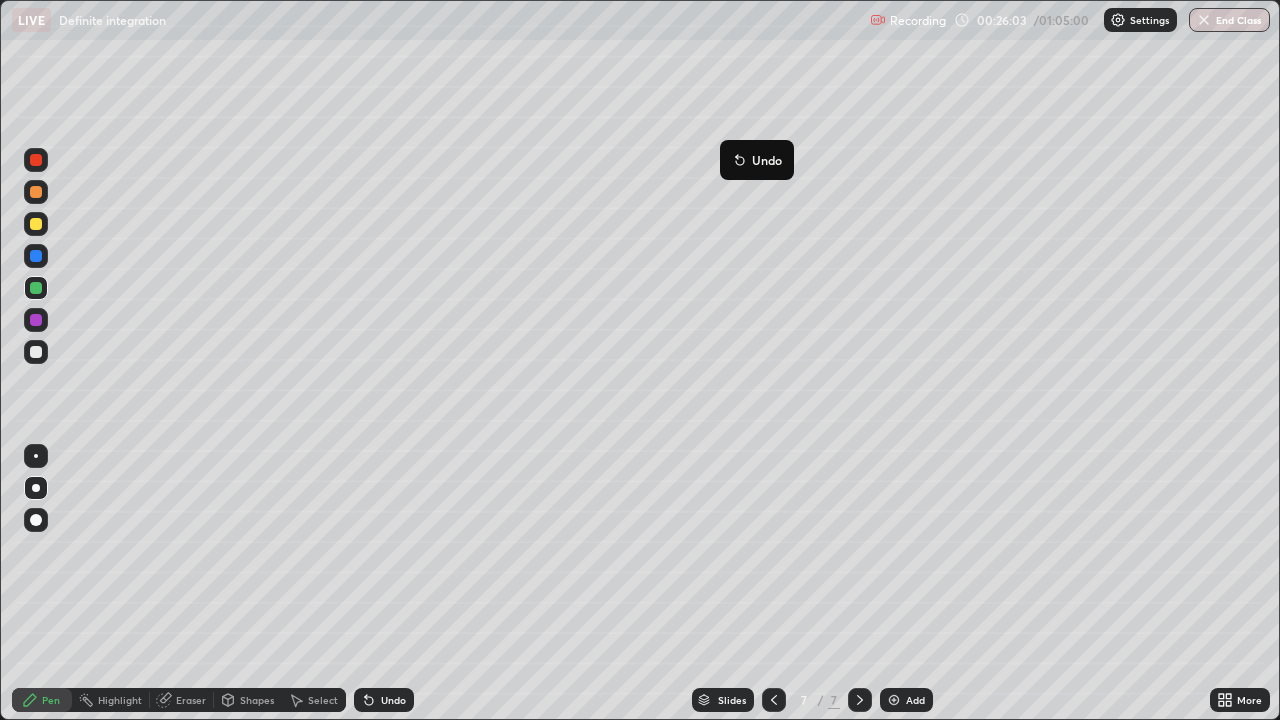 click at bounding box center [36, 352] 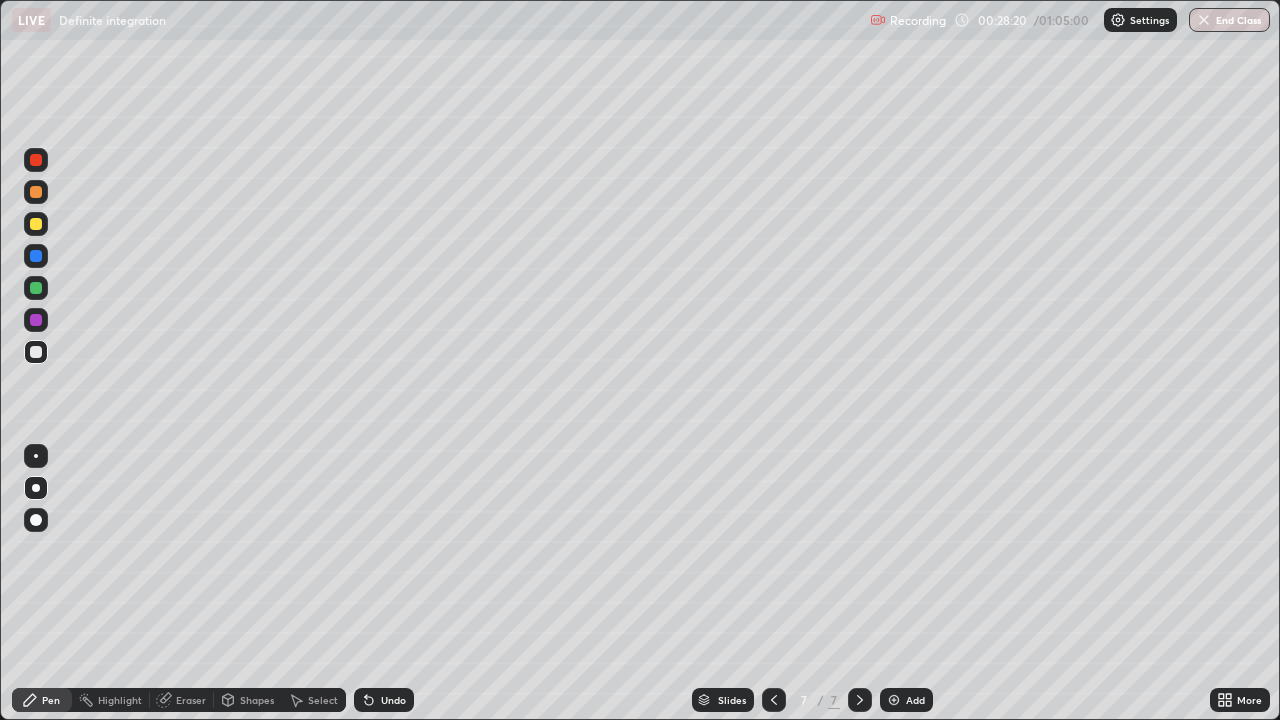 click on "Select" at bounding box center [323, 700] 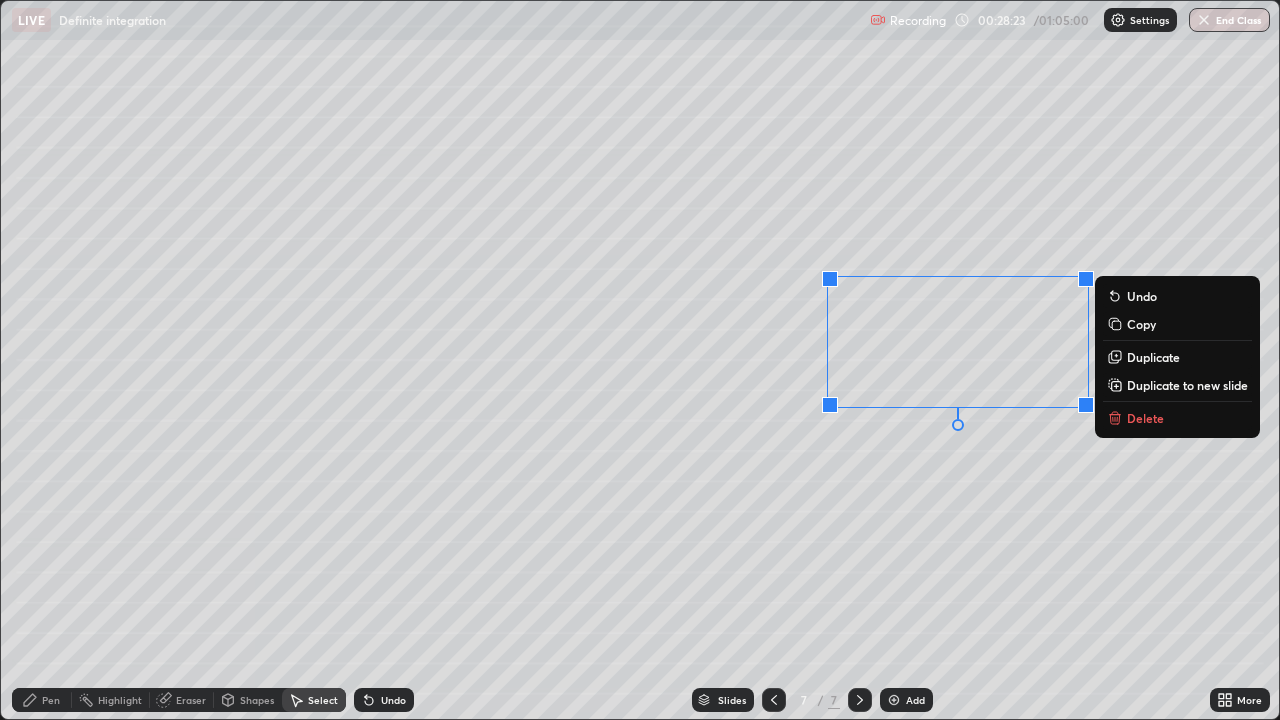 click on "Delete" at bounding box center (1145, 418) 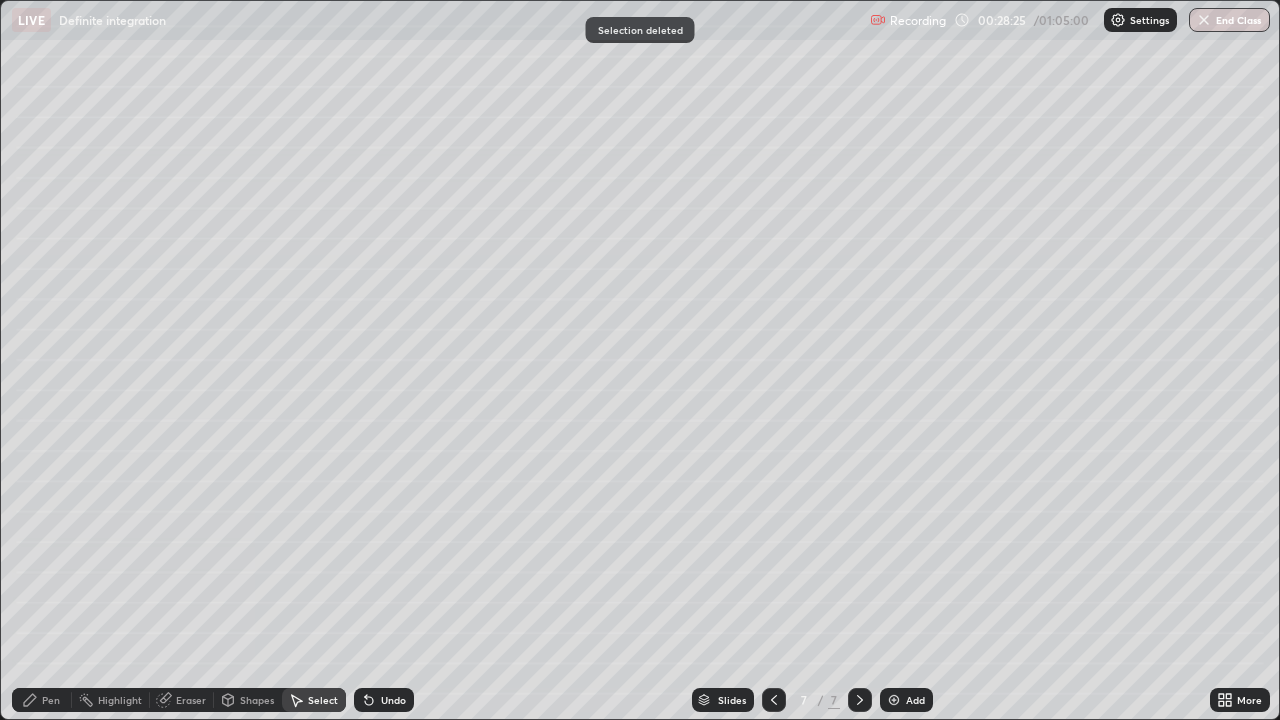 click on "Pen" at bounding box center [51, 700] 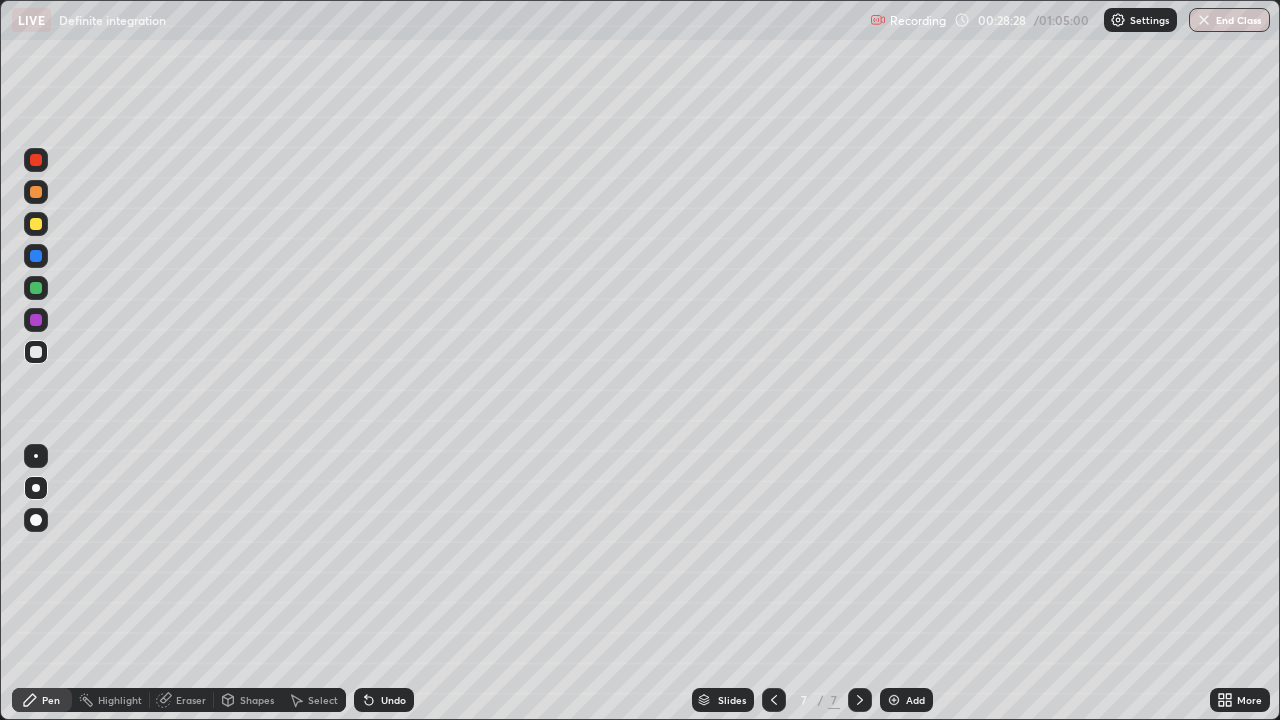 click on "Select" at bounding box center (323, 700) 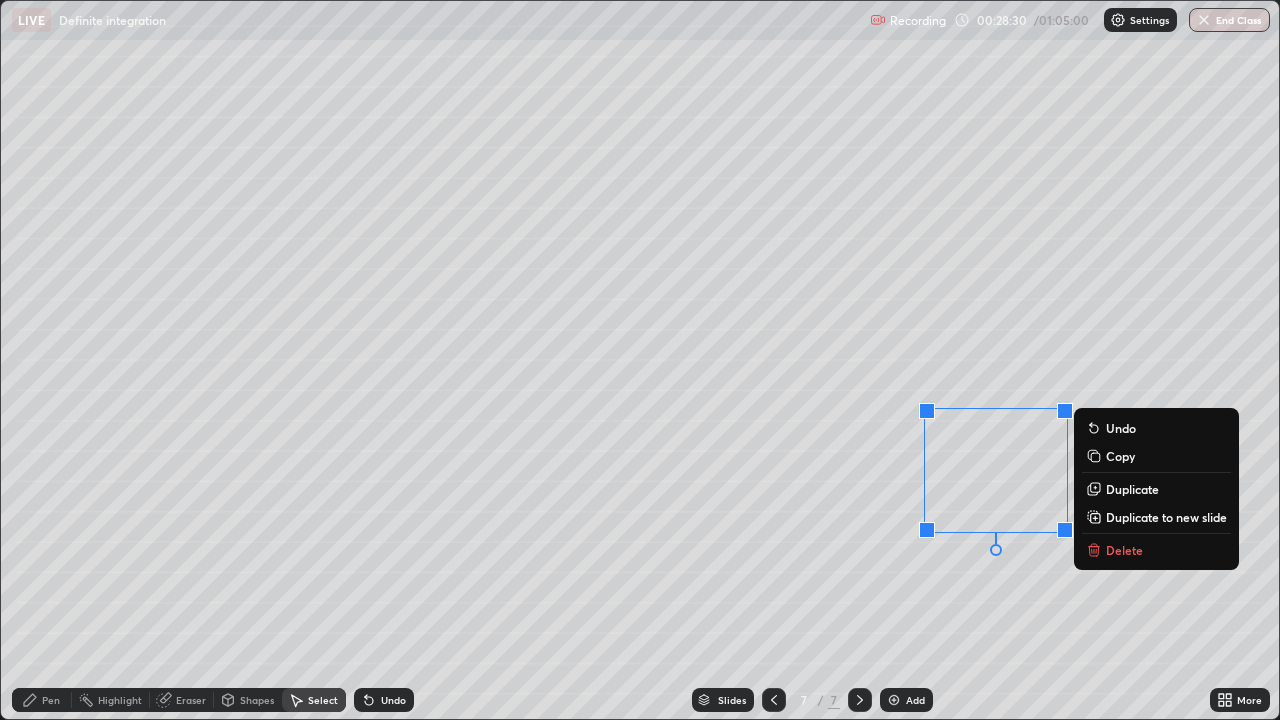 click on "Delete" at bounding box center (1124, 550) 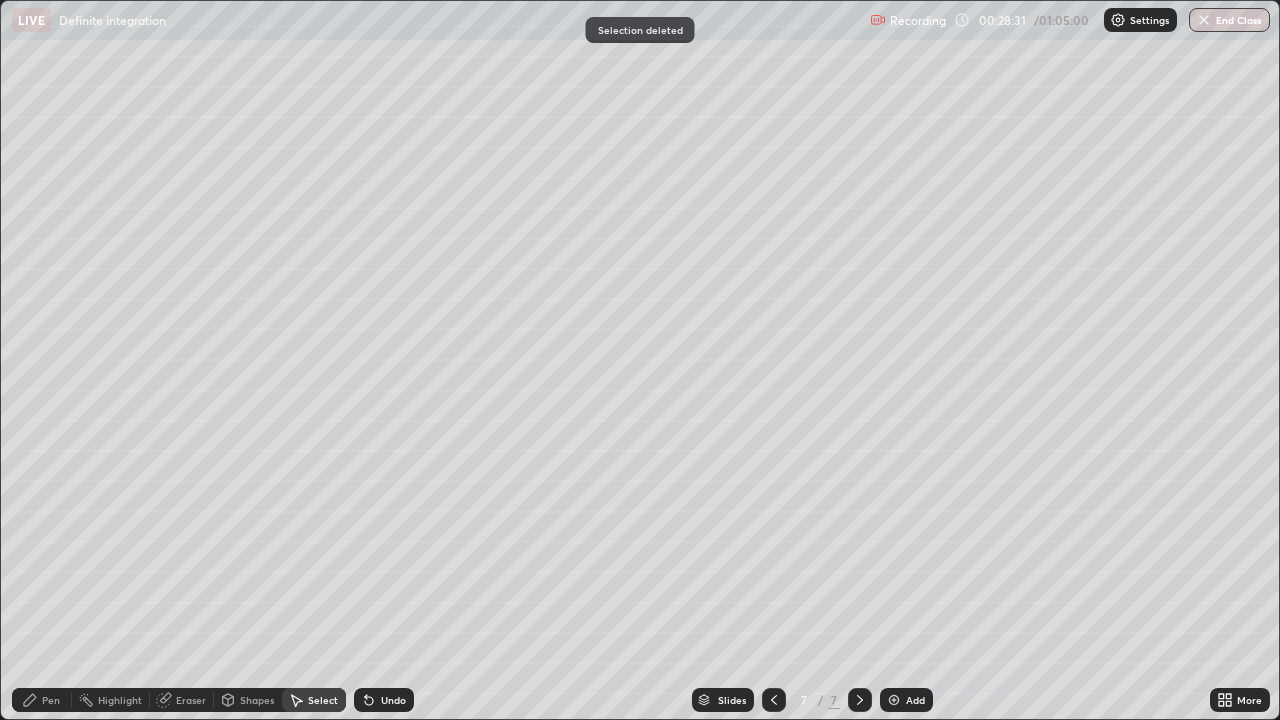click on "Pen" at bounding box center [42, 700] 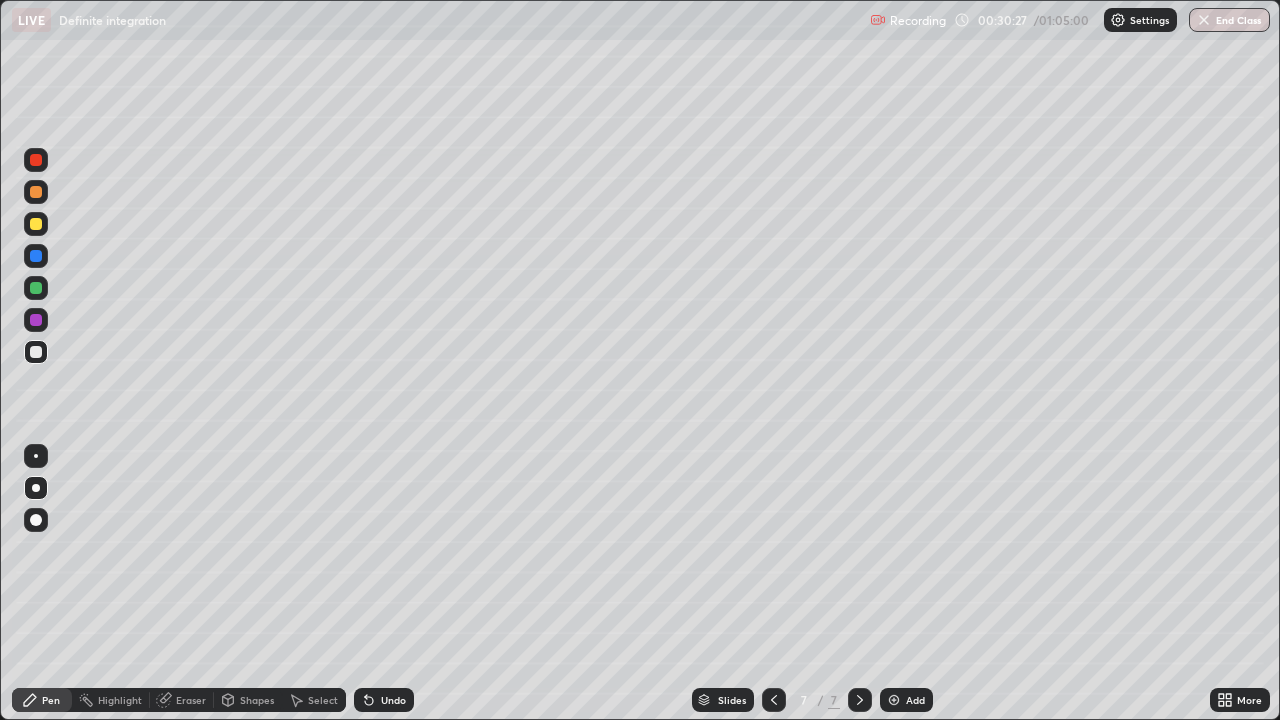 click on "Add" at bounding box center (915, 700) 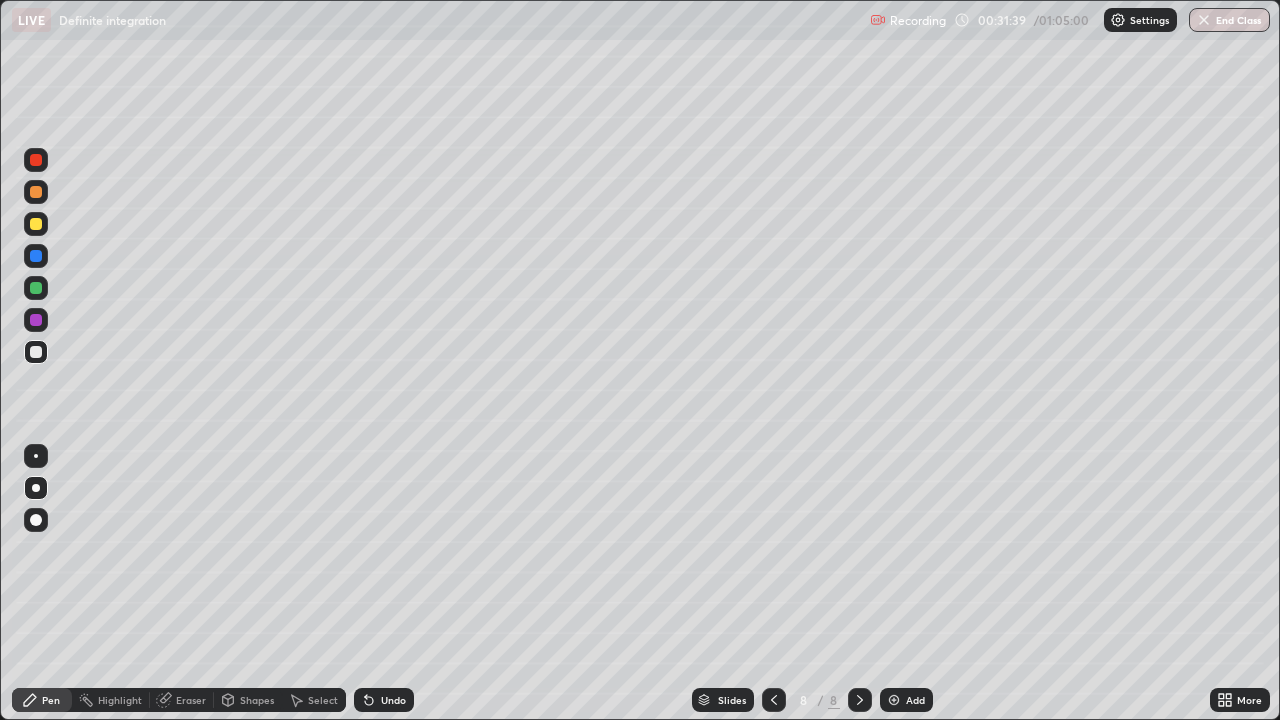 click at bounding box center (36, 288) 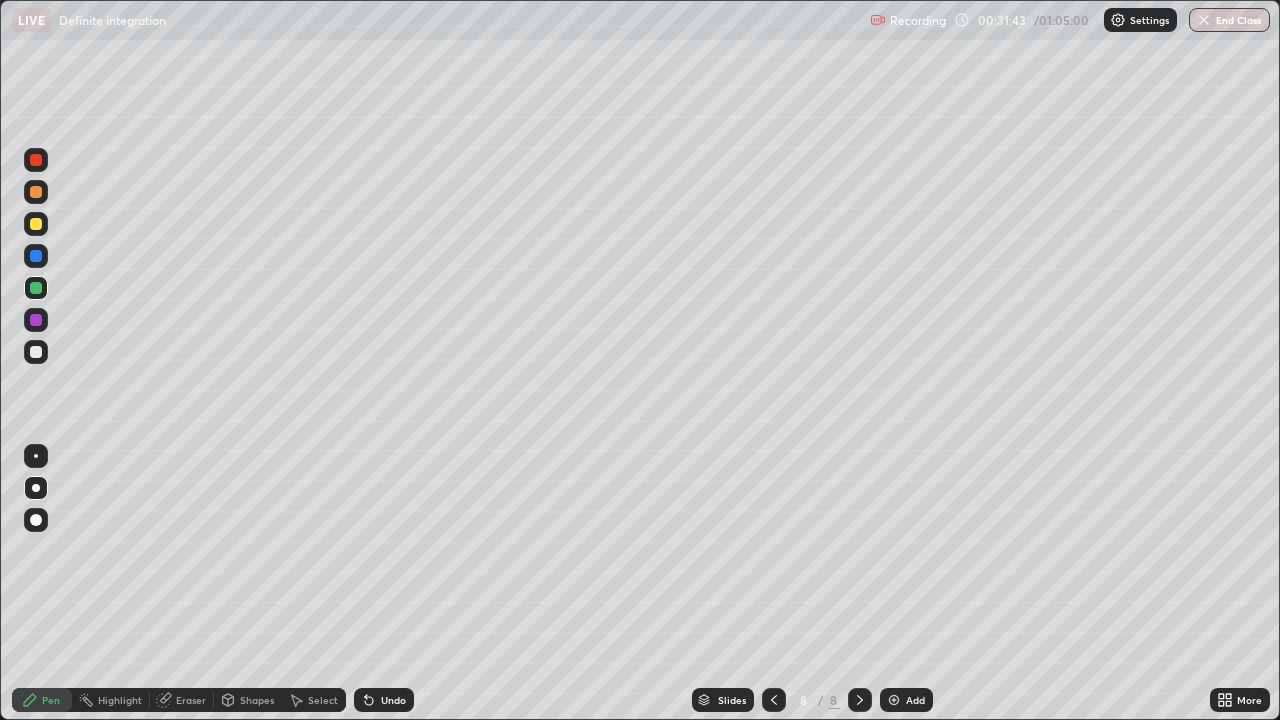 click at bounding box center (36, 352) 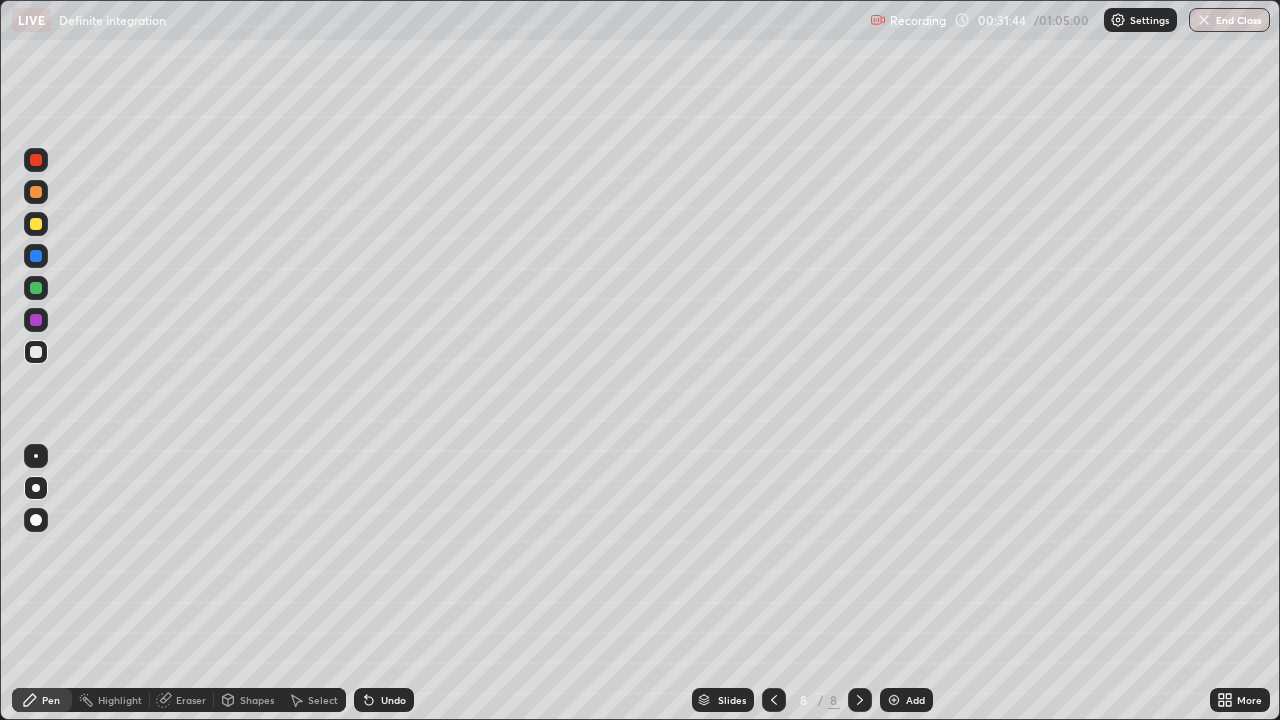 click at bounding box center [36, 320] 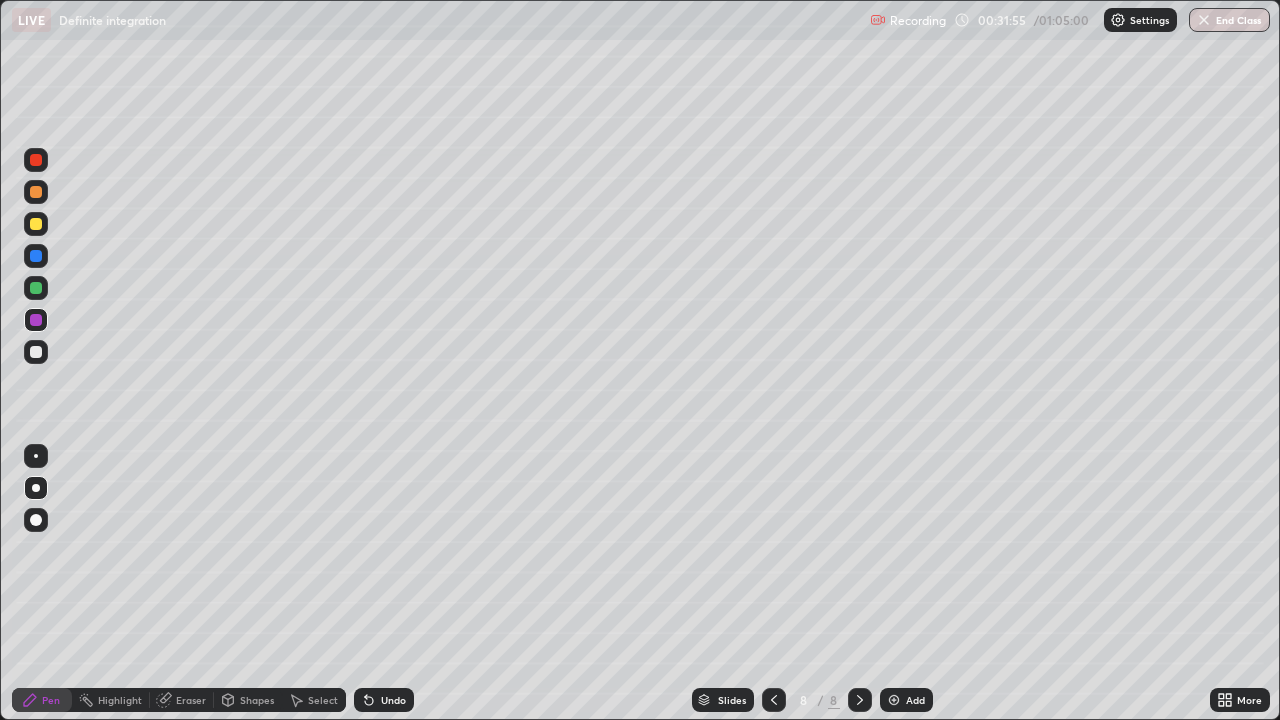 click at bounding box center (36, 320) 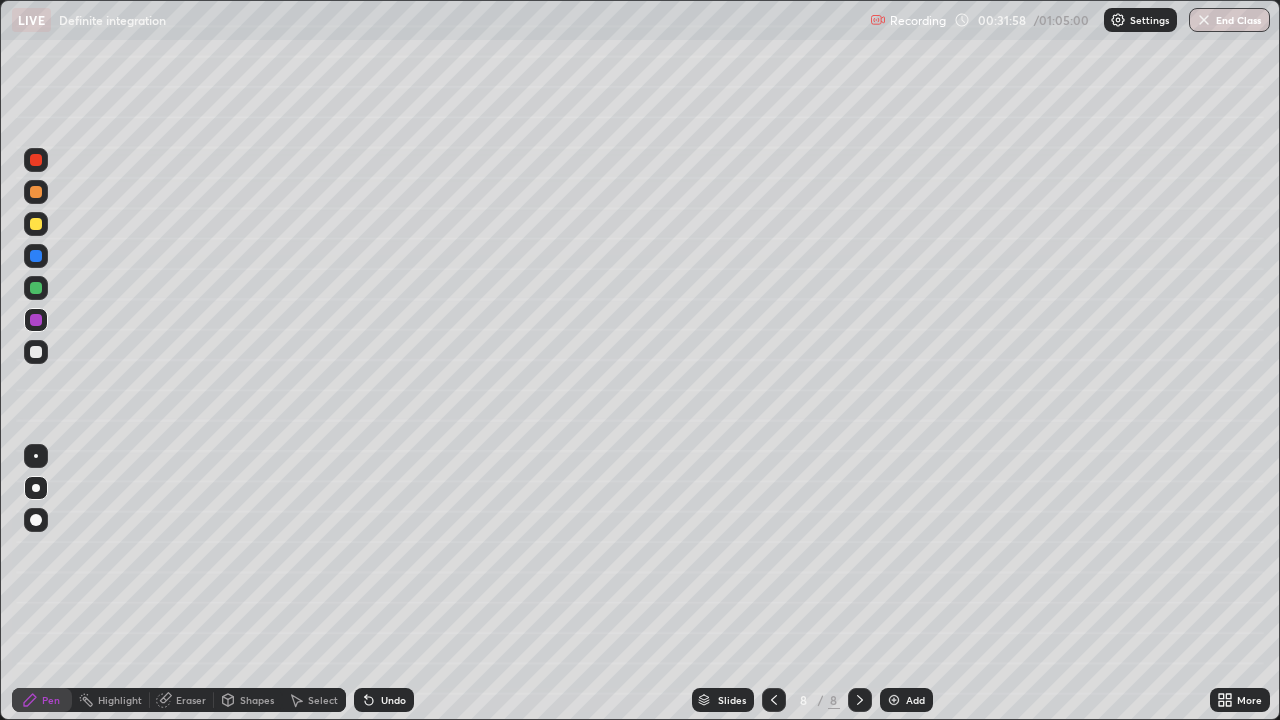 click at bounding box center [36, 352] 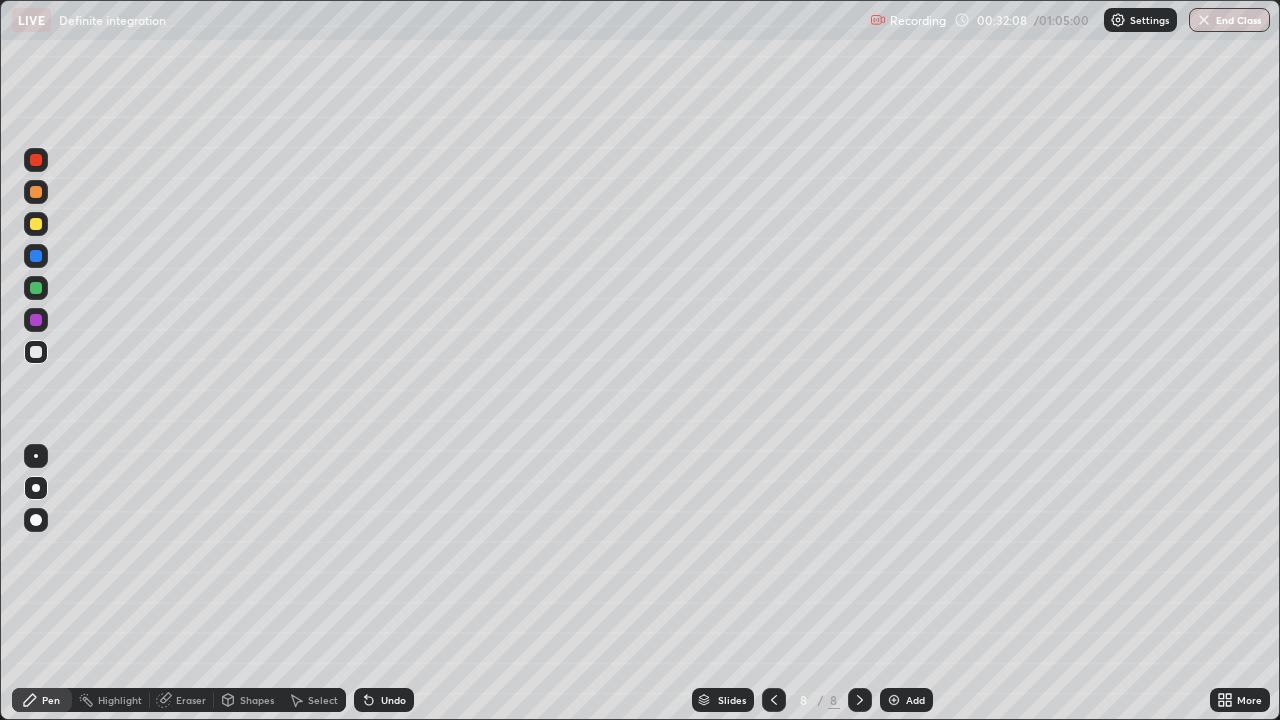 click on "Undo" at bounding box center [380, 700] 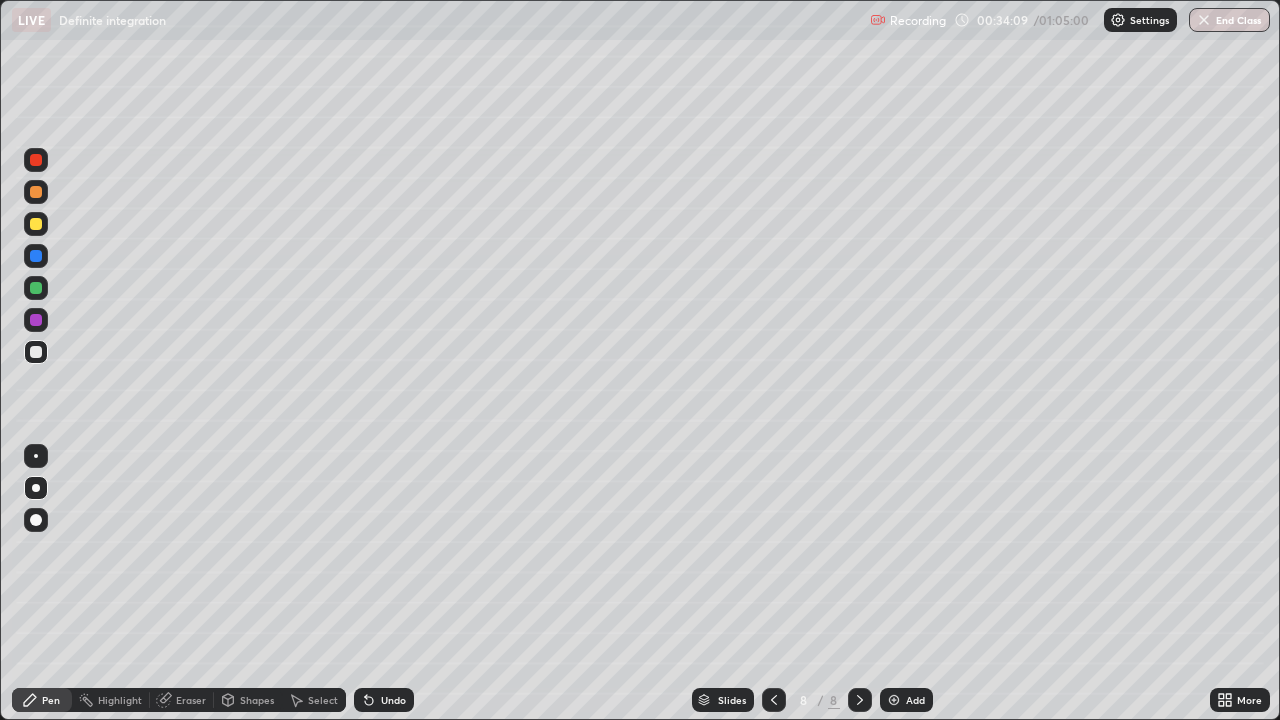 click on "Undo" at bounding box center [393, 700] 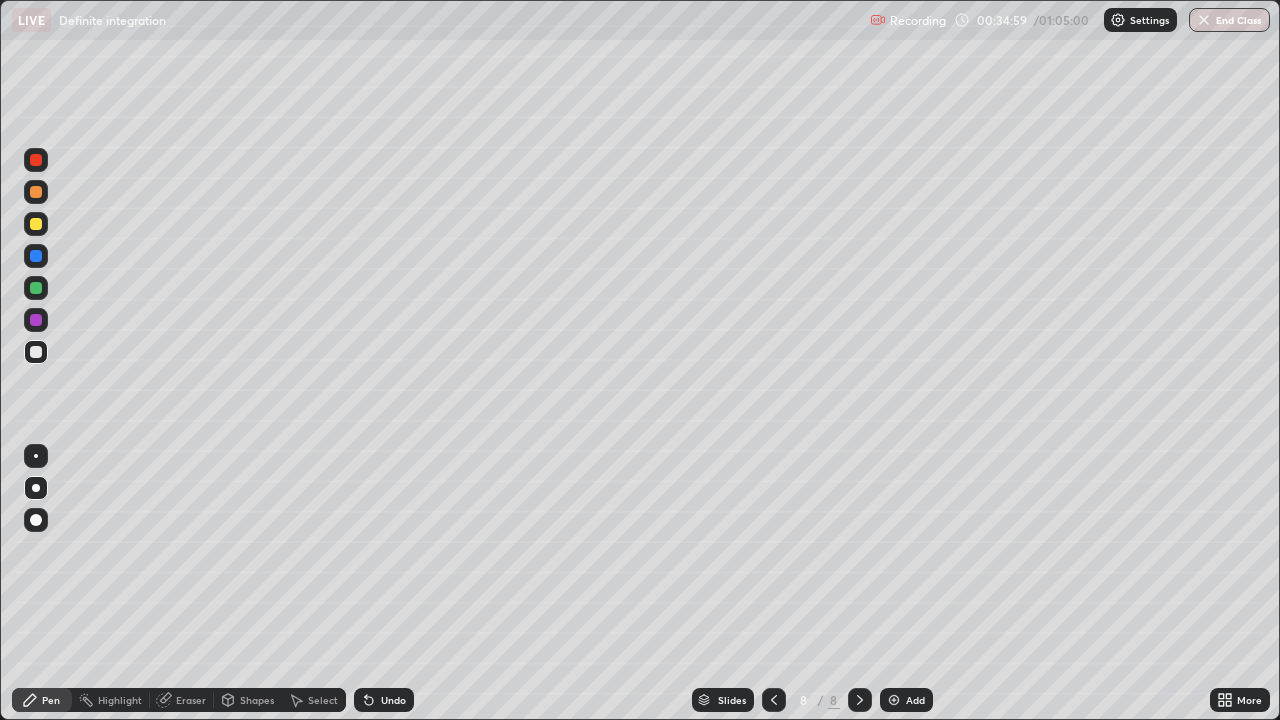 click on "Undo" at bounding box center (393, 700) 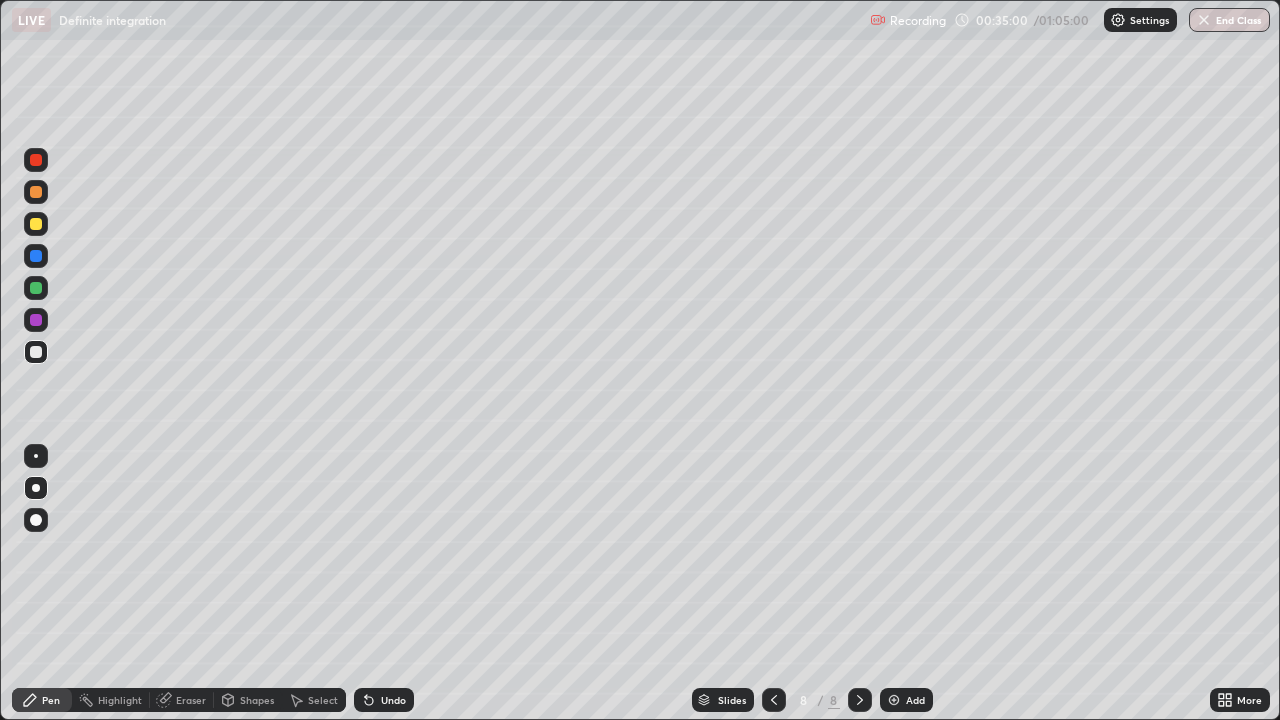 click on "Undo" at bounding box center (393, 700) 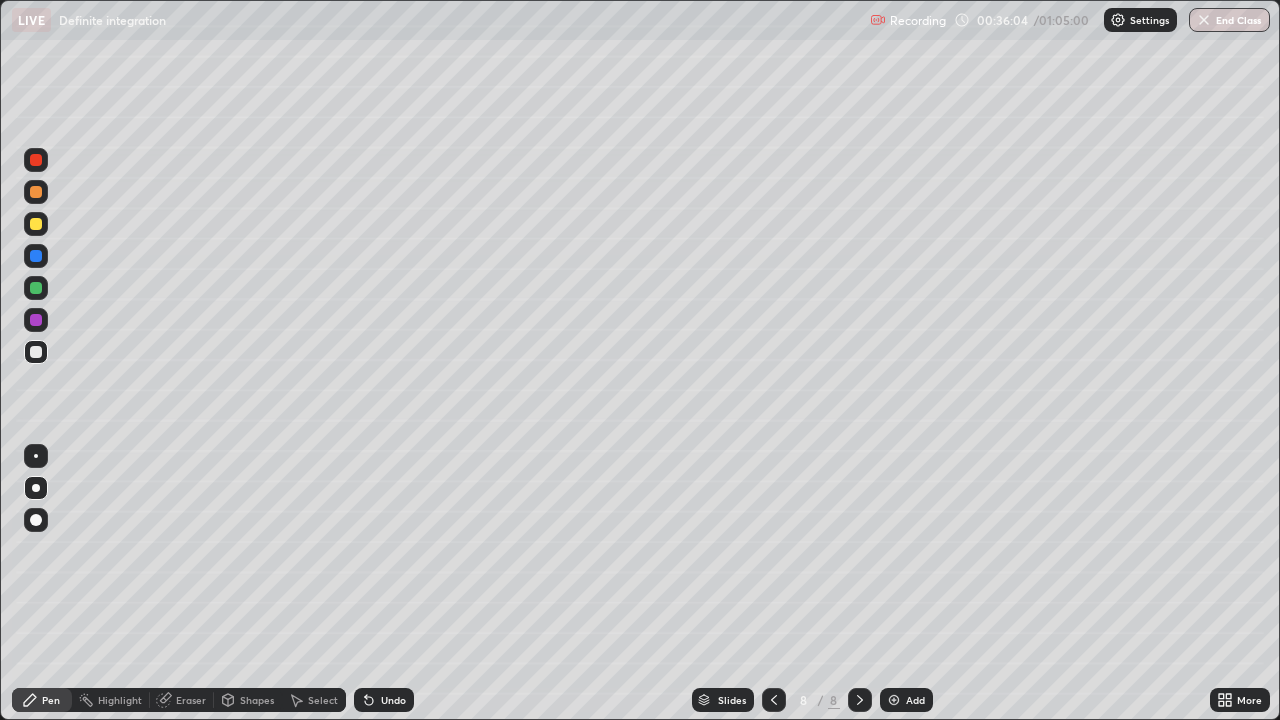 click on "Add" at bounding box center (915, 700) 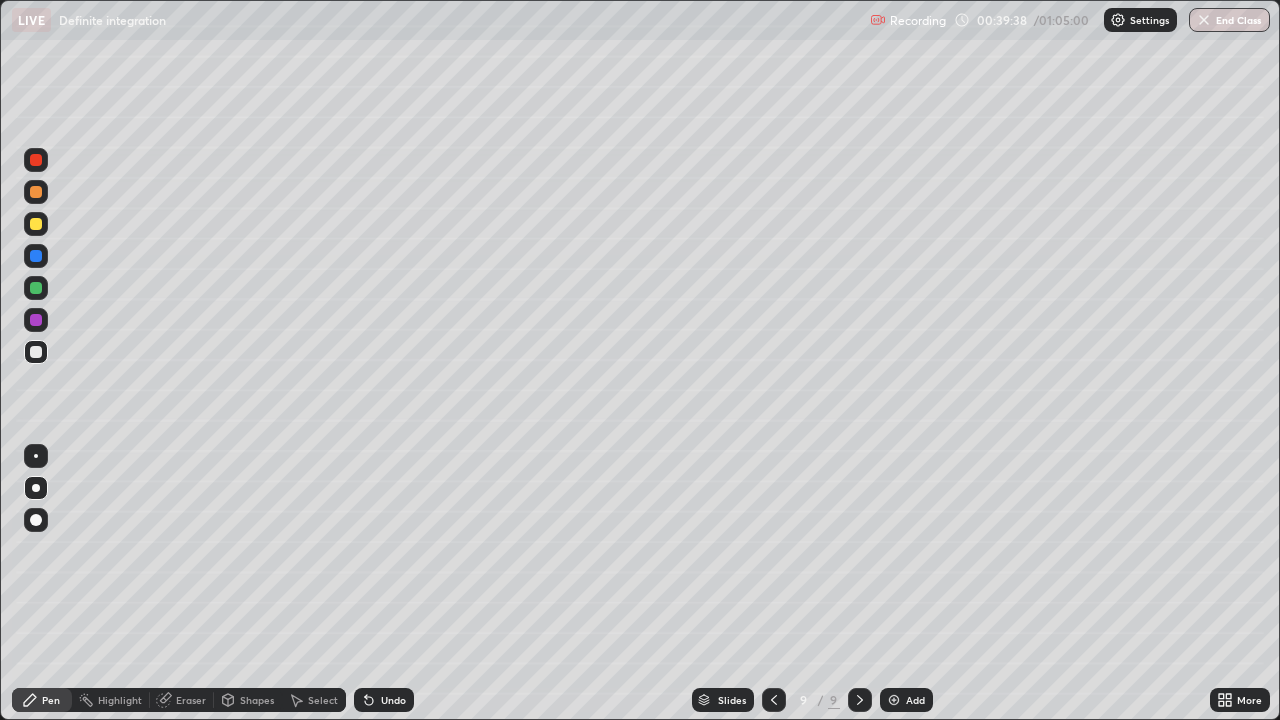 click on "Undo" at bounding box center [384, 700] 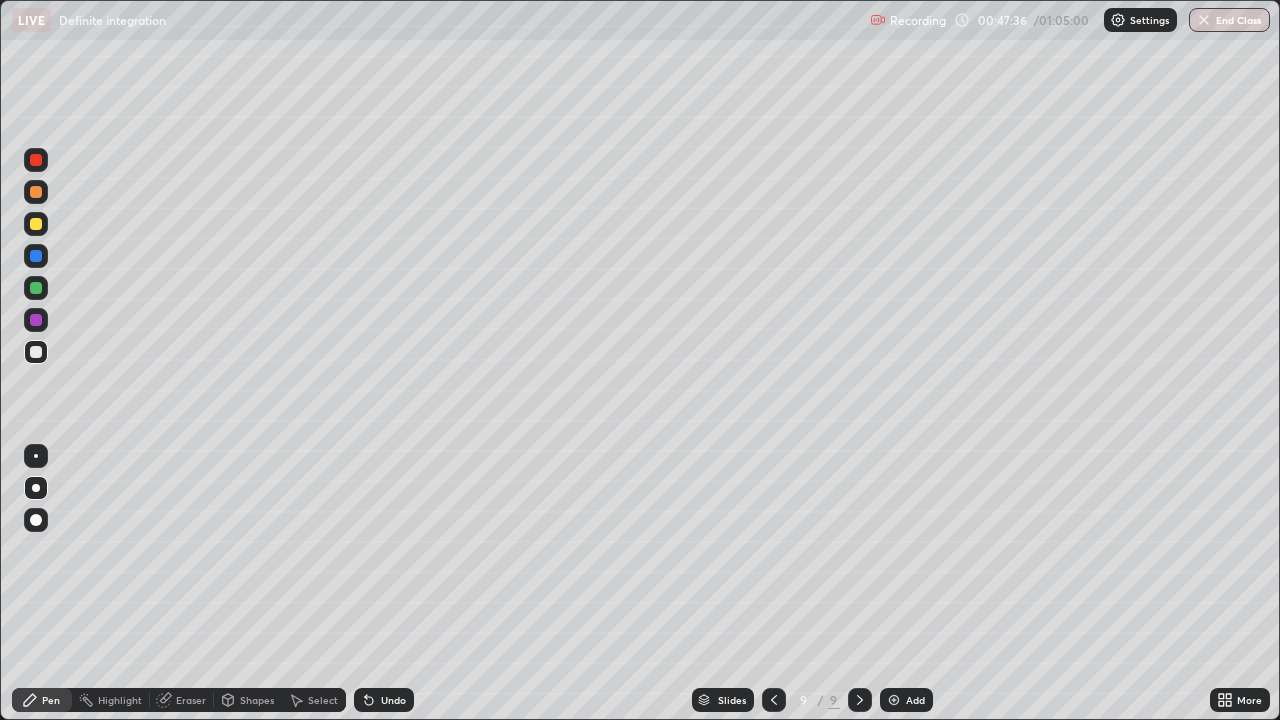 click on "End Class" at bounding box center (1229, 20) 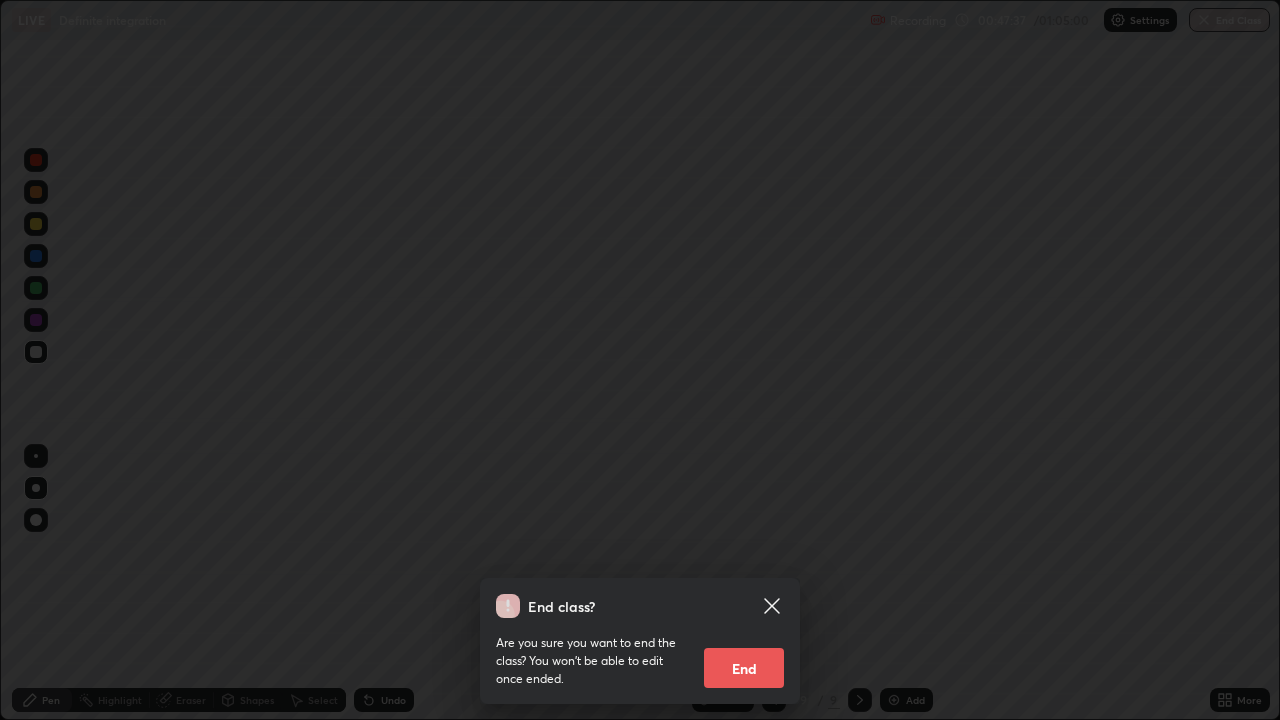 click on "End" at bounding box center (744, 668) 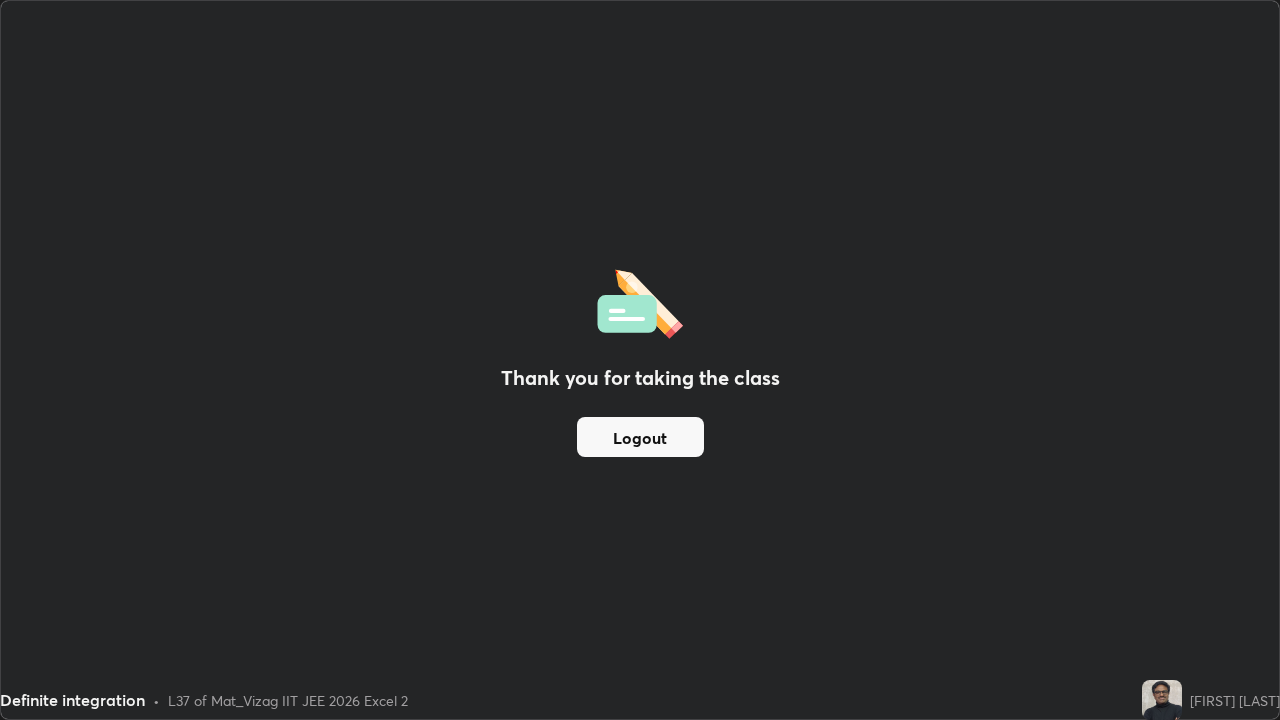 click on "Logout" at bounding box center [640, 437] 